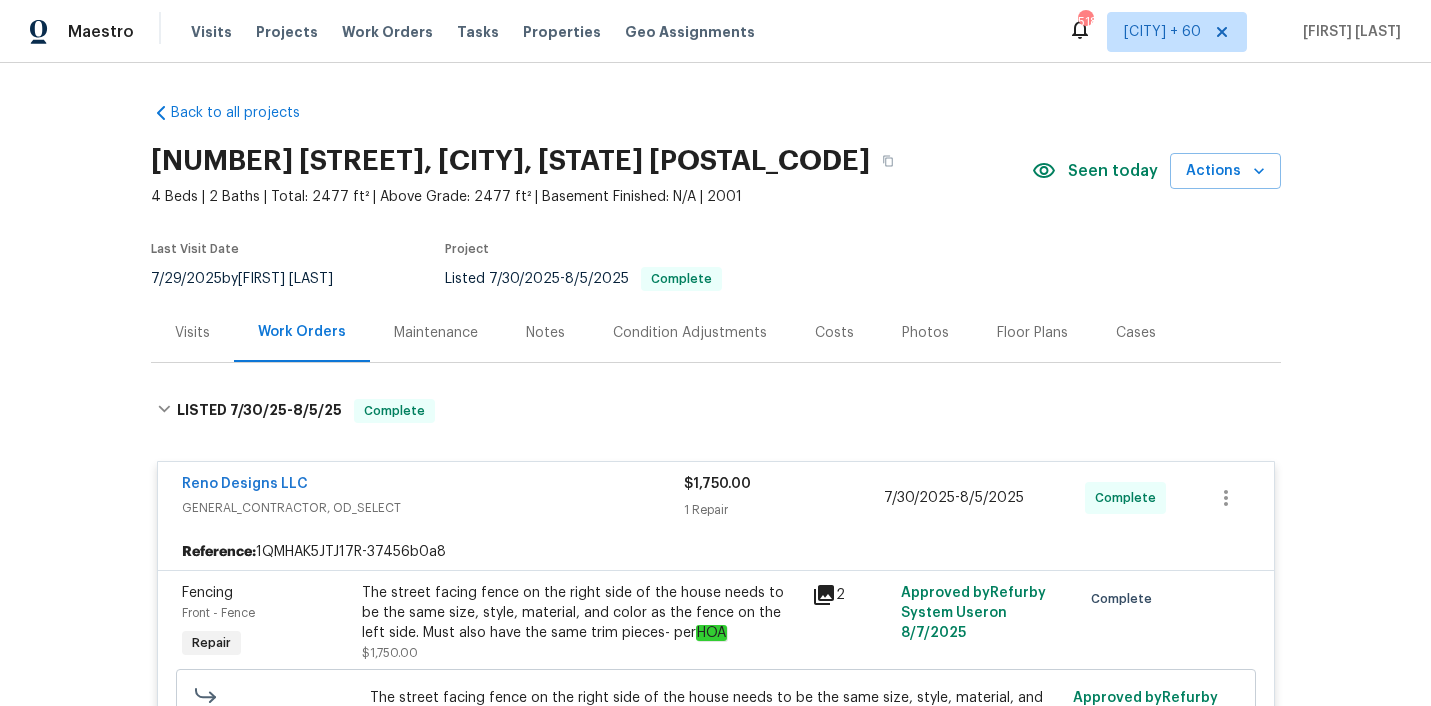 scroll, scrollTop: 0, scrollLeft: 0, axis: both 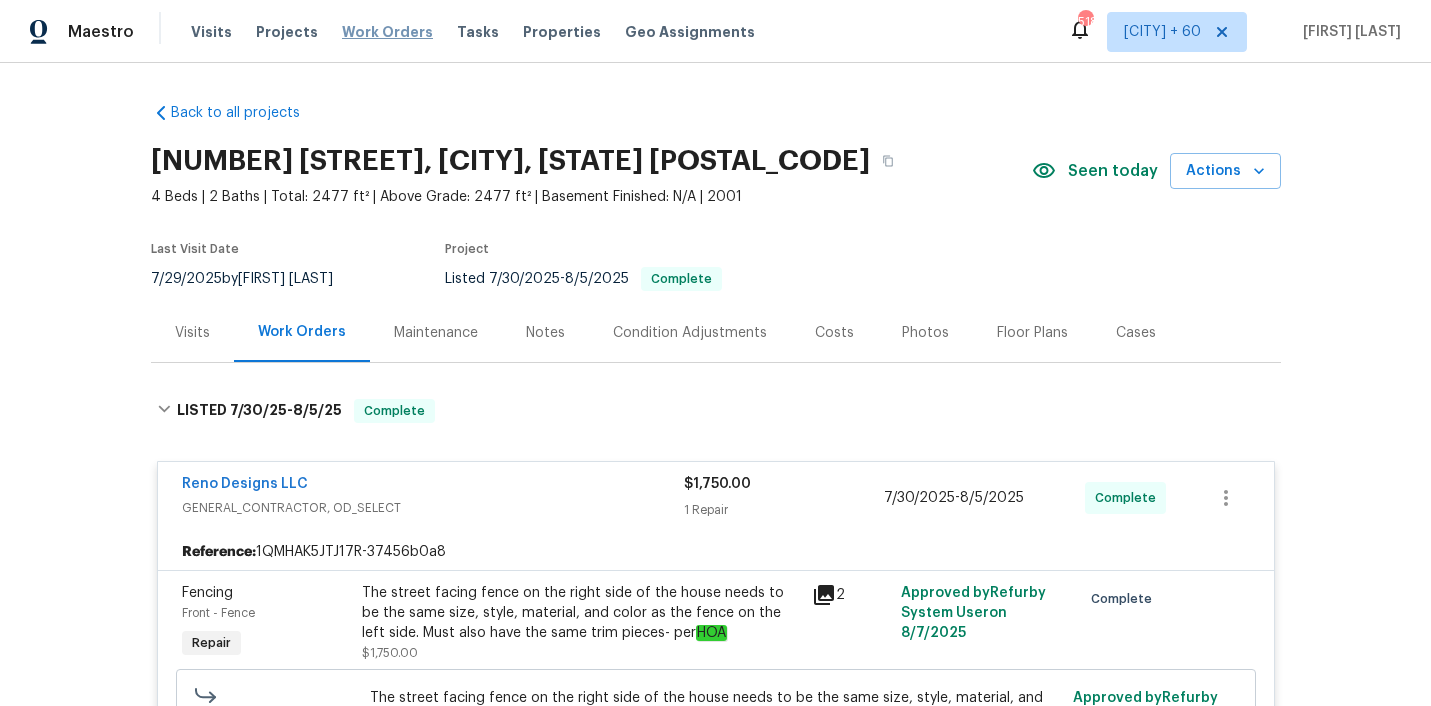 click on "Work Orders" at bounding box center (387, 32) 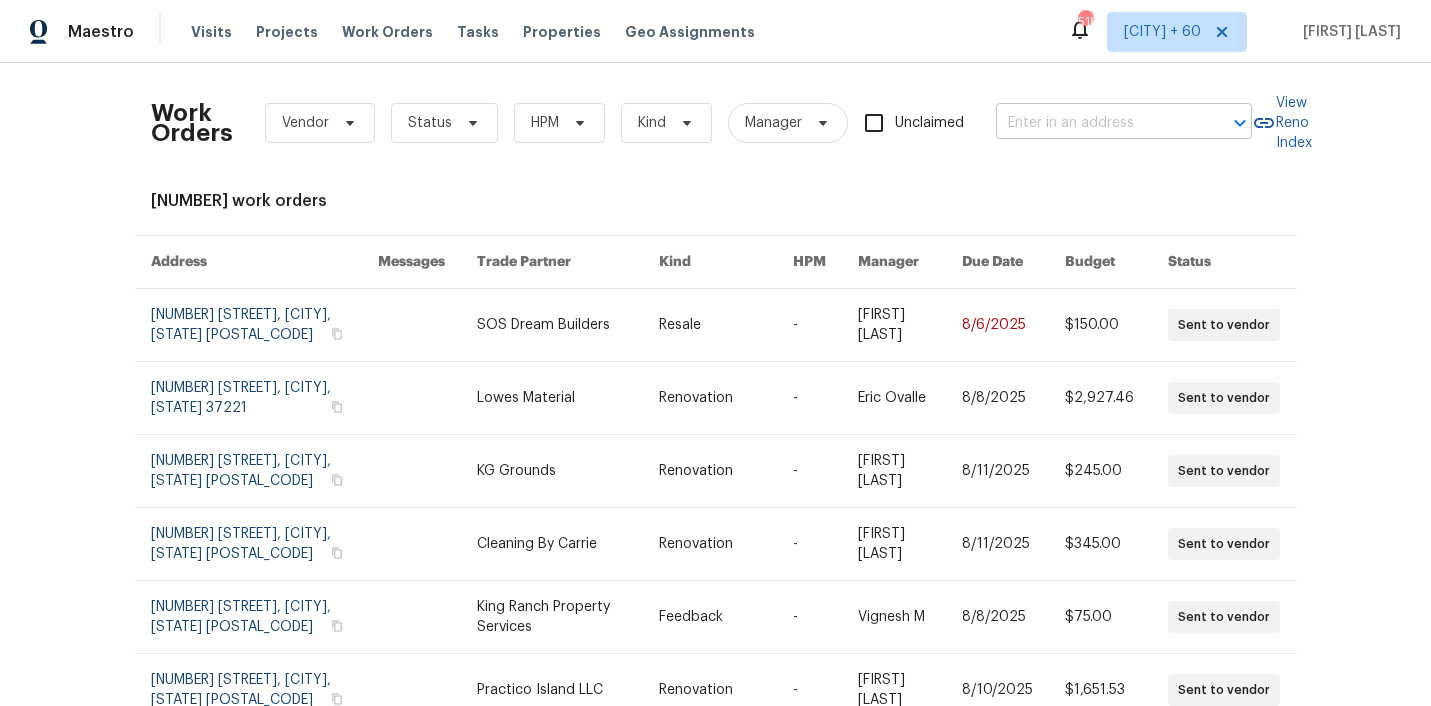 click at bounding box center (1096, 123) 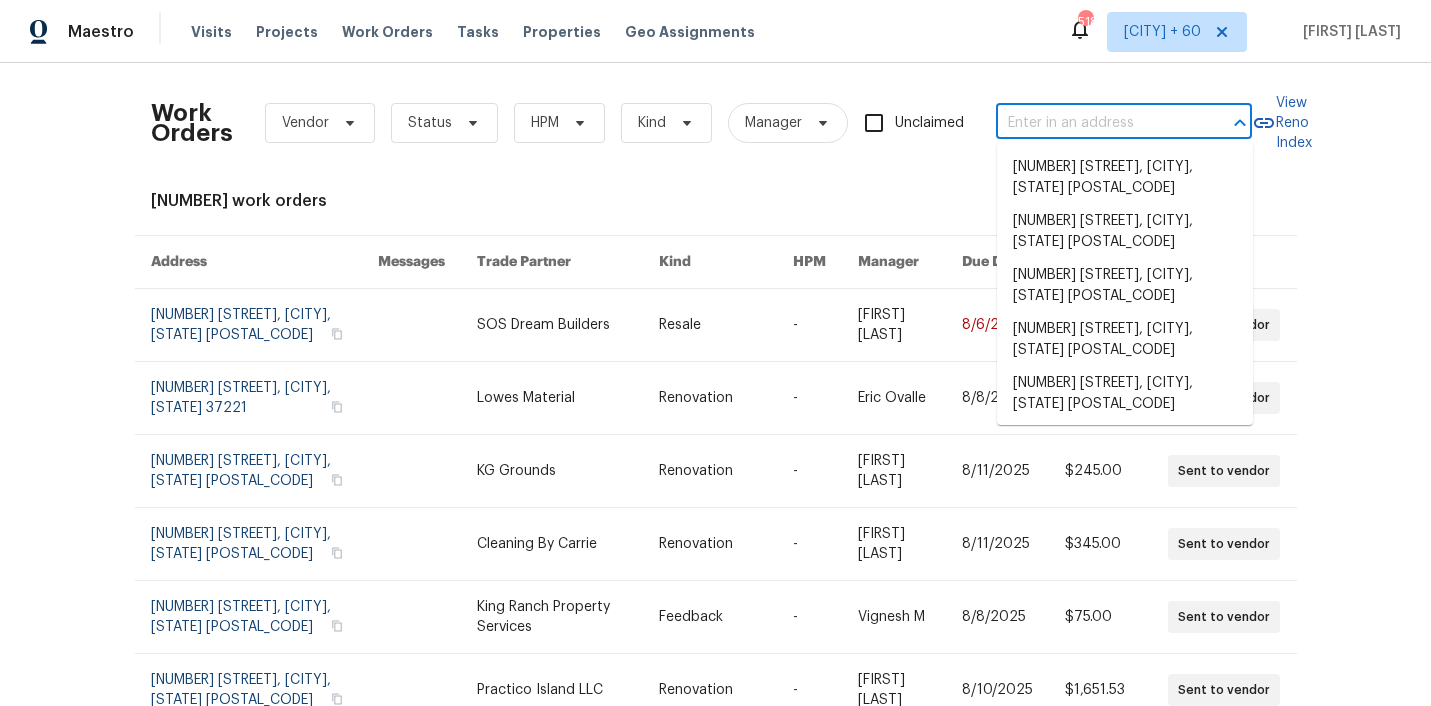 paste on "[NUMBER] [STREET], [CITY], [STATE] [POSTAL_CODE]" 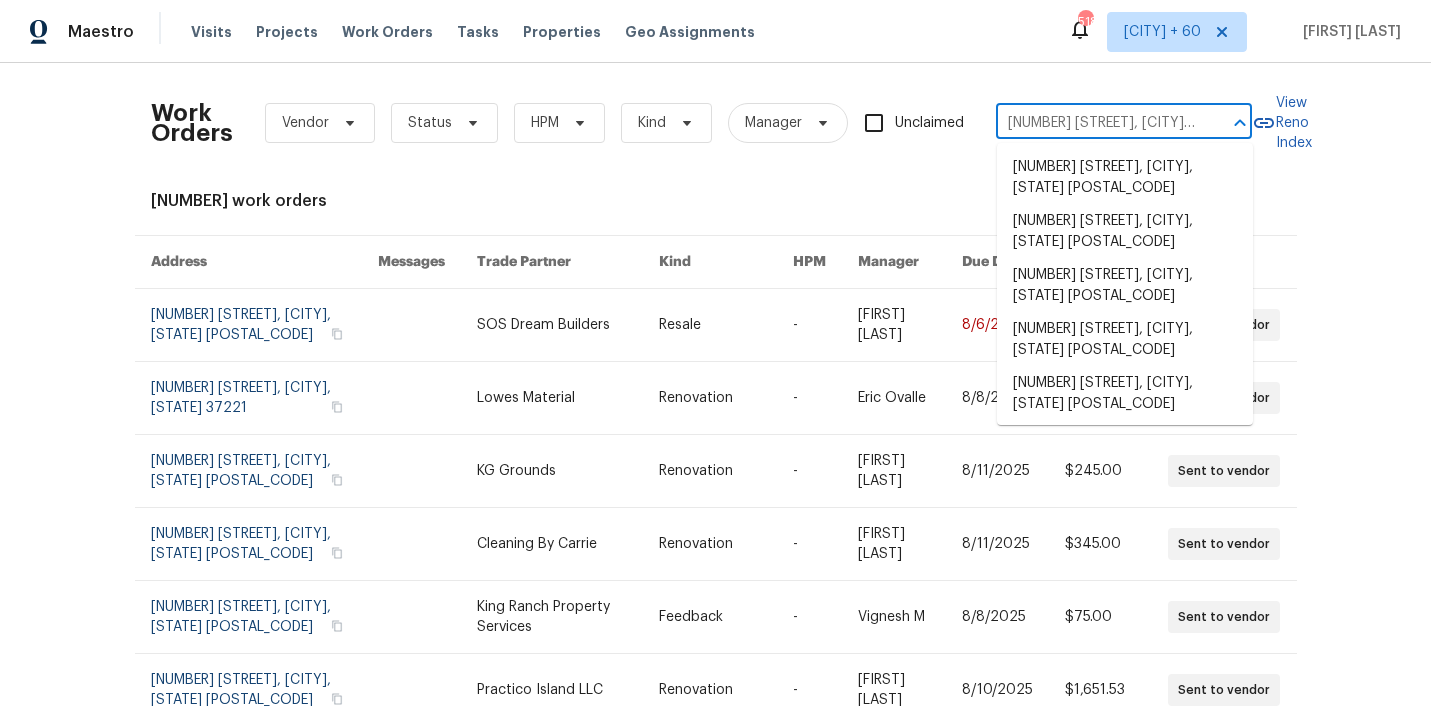 type on "[NUMBER] [STREET], [CITY], [STATE] [POSTAL_CODE]" 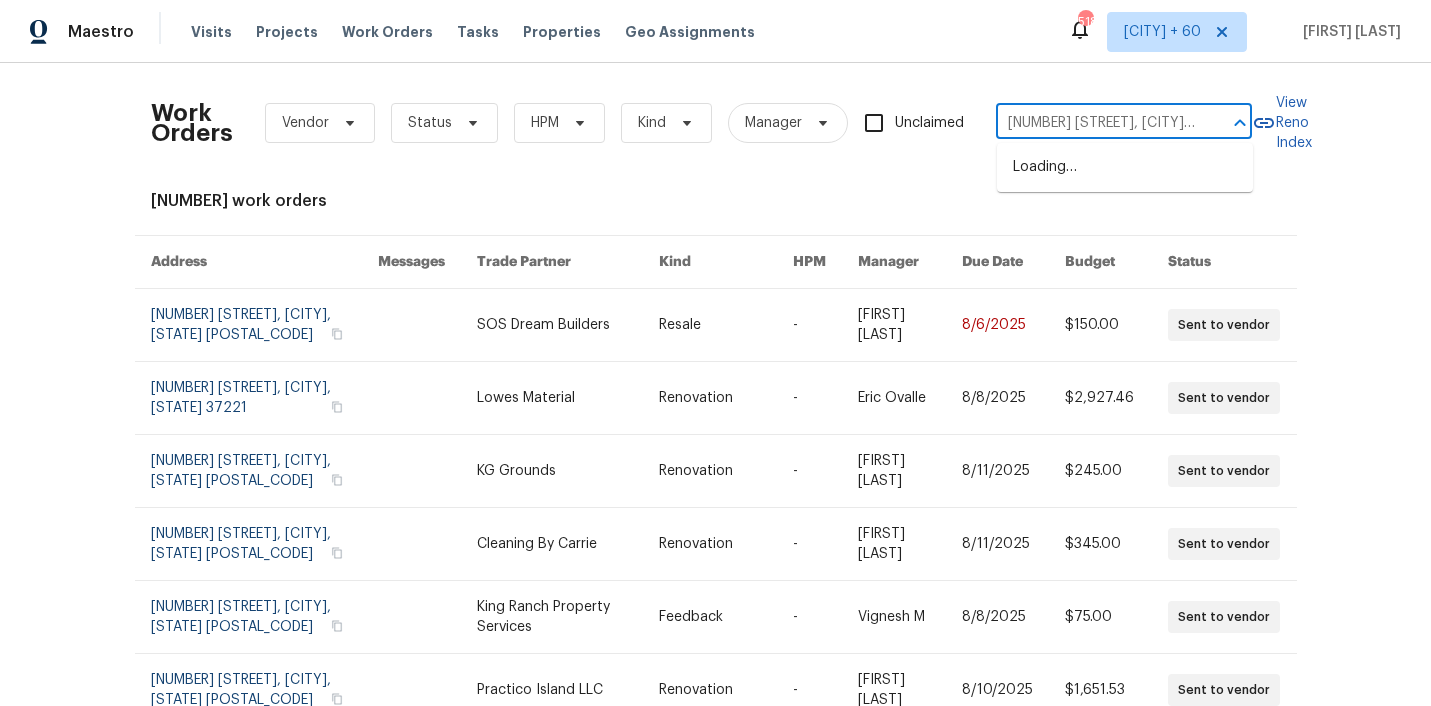 scroll, scrollTop: 0, scrollLeft: 58, axis: horizontal 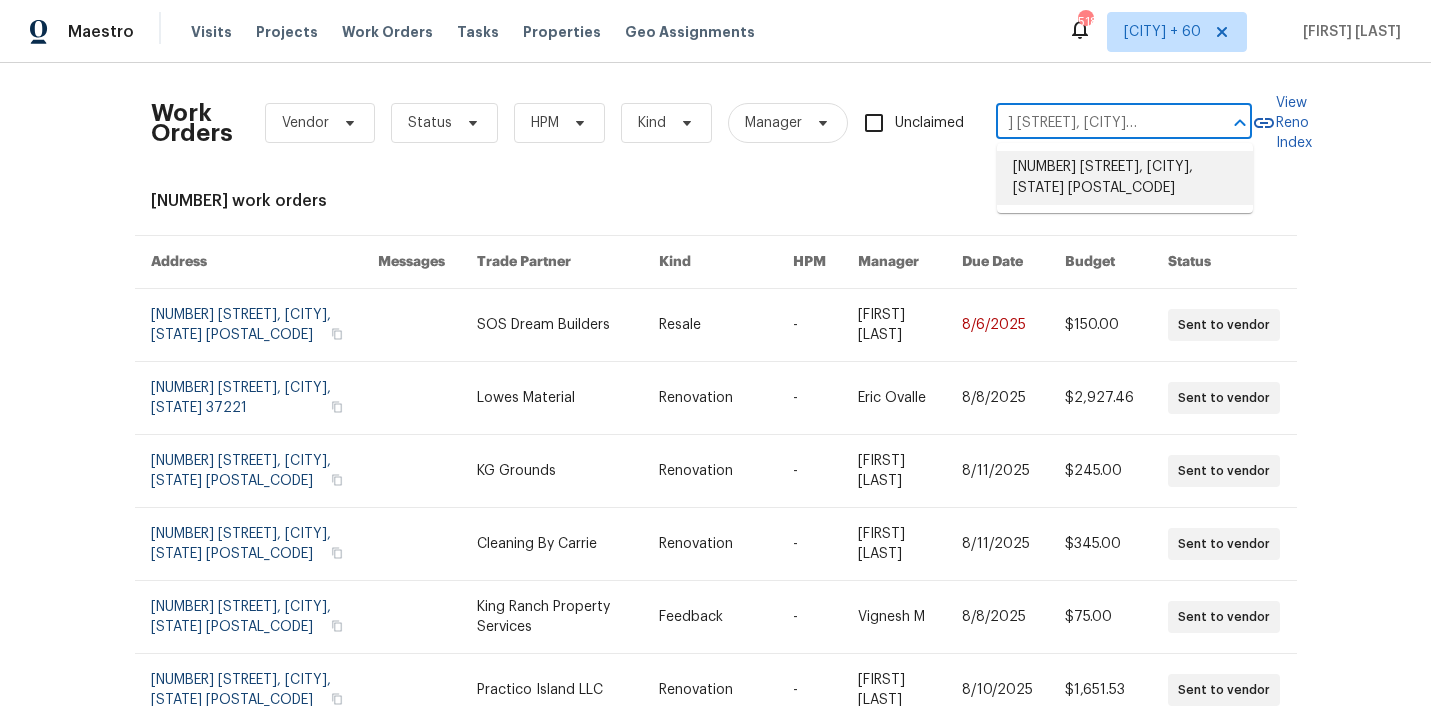 click on "[NUMBER] [STREET], [CITY], [STATE] [POSTAL_CODE]" at bounding box center (1125, 178) 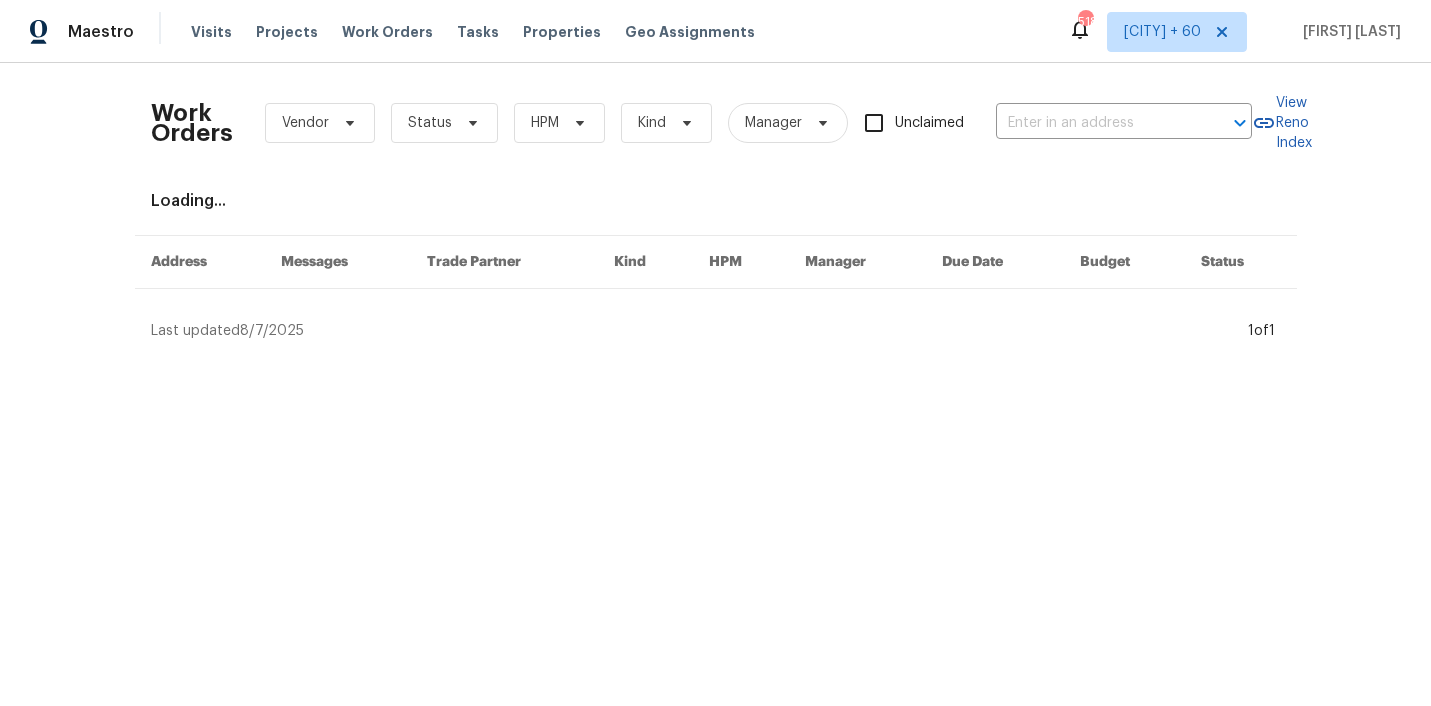 type on "[NUMBER] [STREET], [CITY], [STATE] [POSTAL_CODE]" 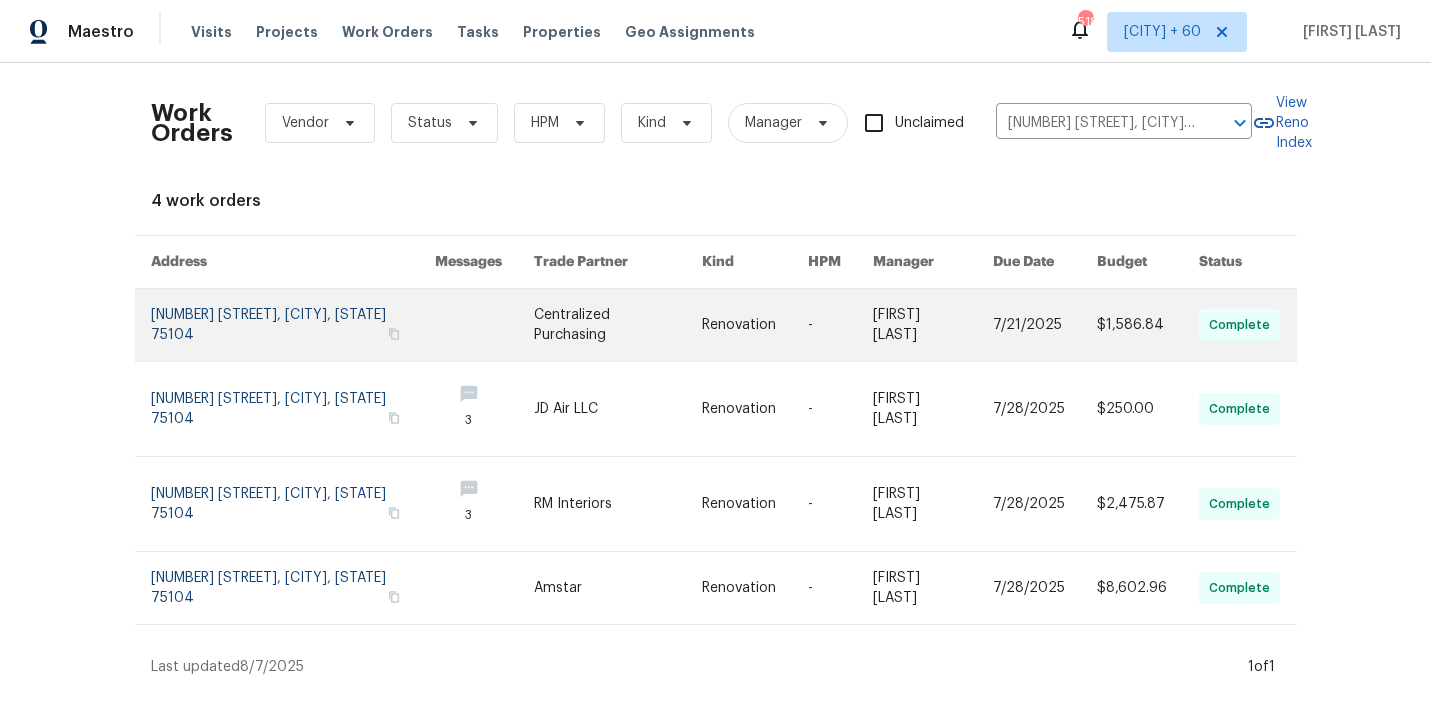click at bounding box center [755, 325] 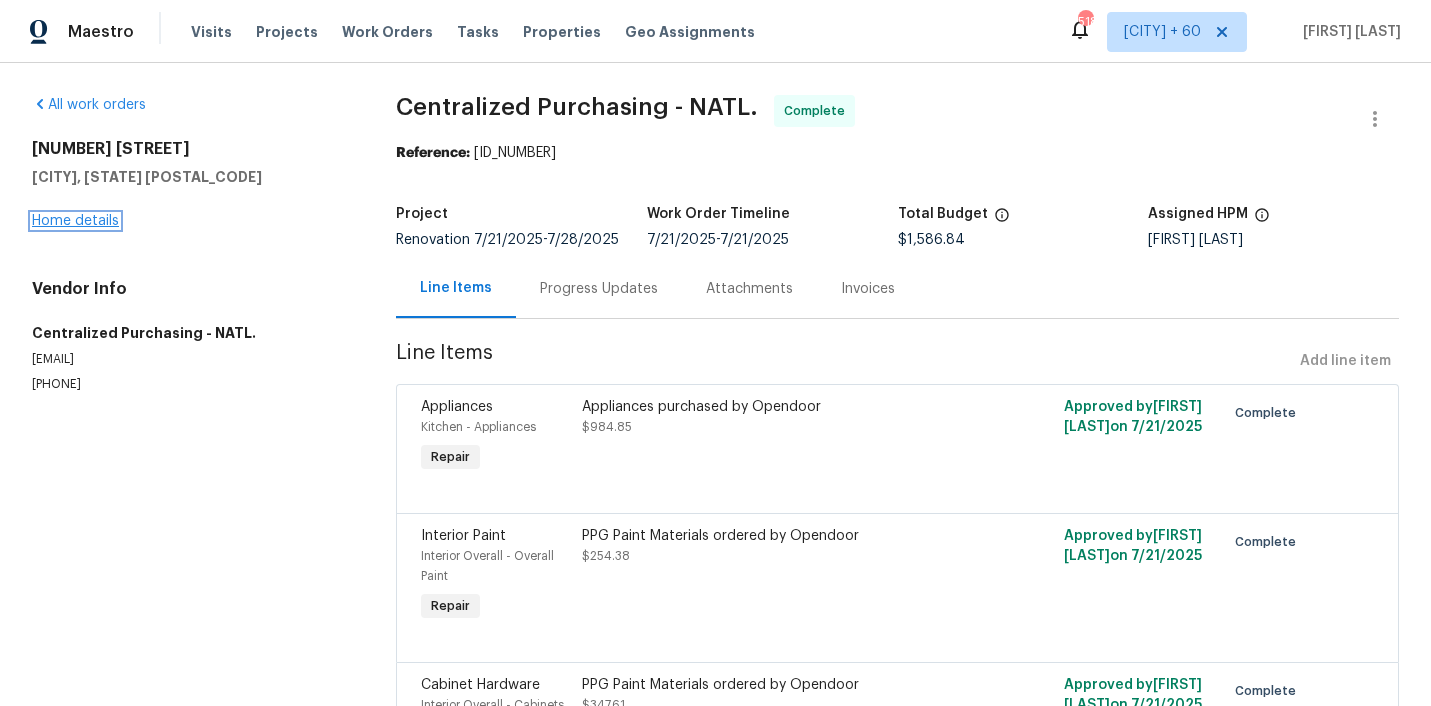 click on "Home details" at bounding box center (75, 221) 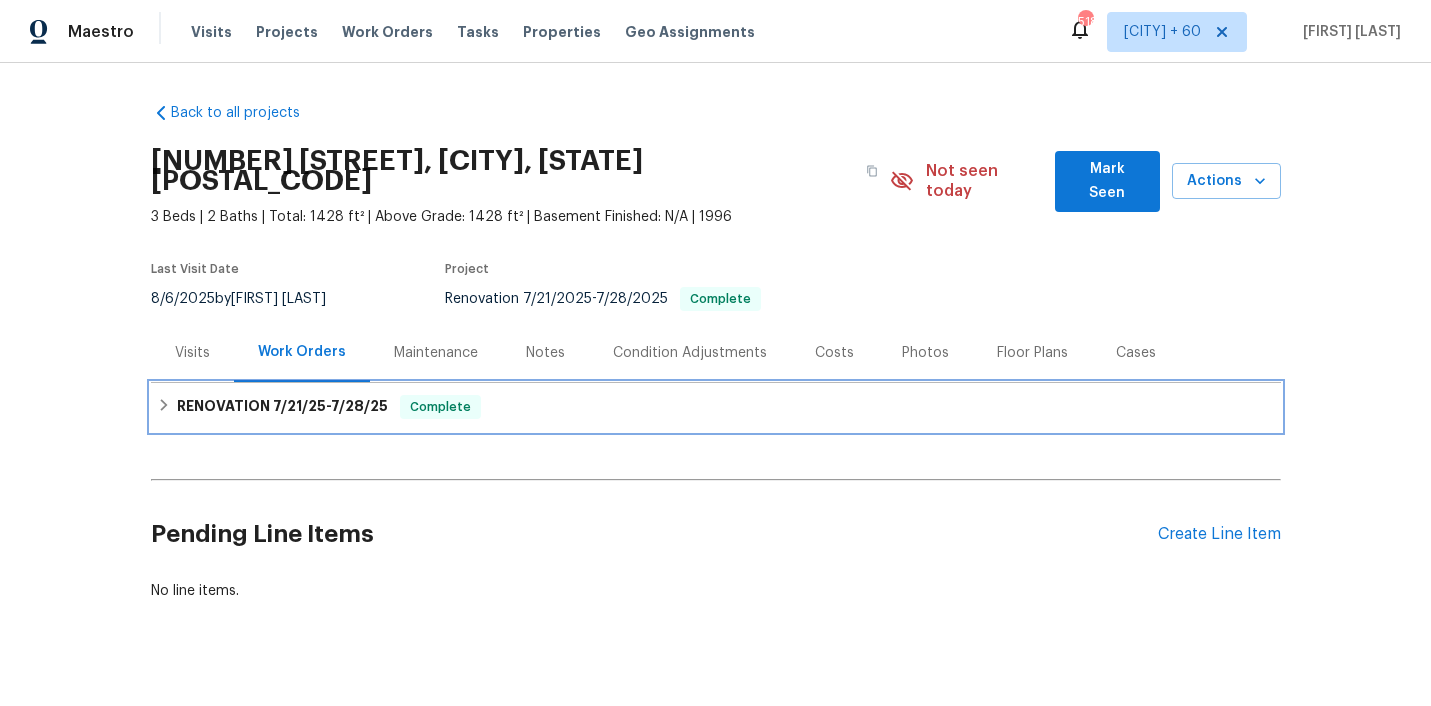click on "RENOVATION   [DATE]  -  [DATE] Complete" at bounding box center [716, 407] 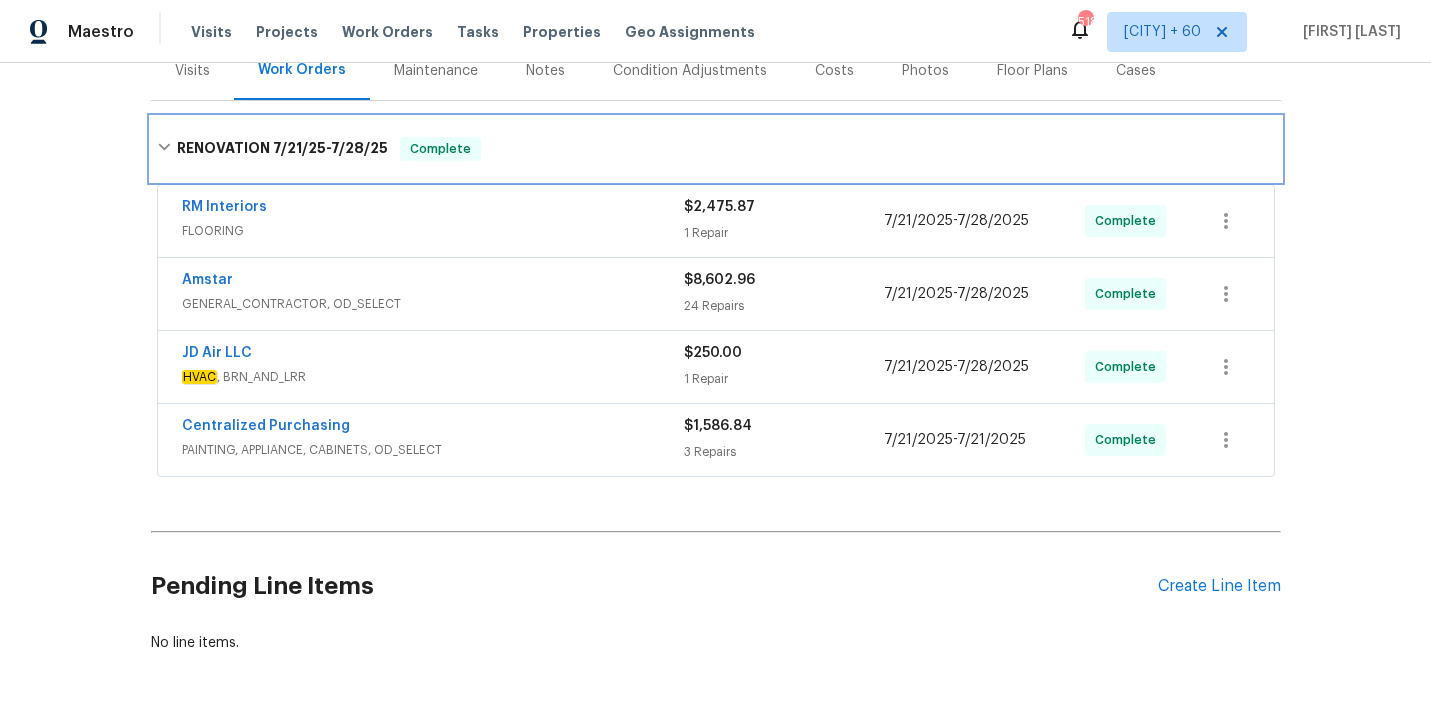 scroll, scrollTop: 345, scrollLeft: 0, axis: vertical 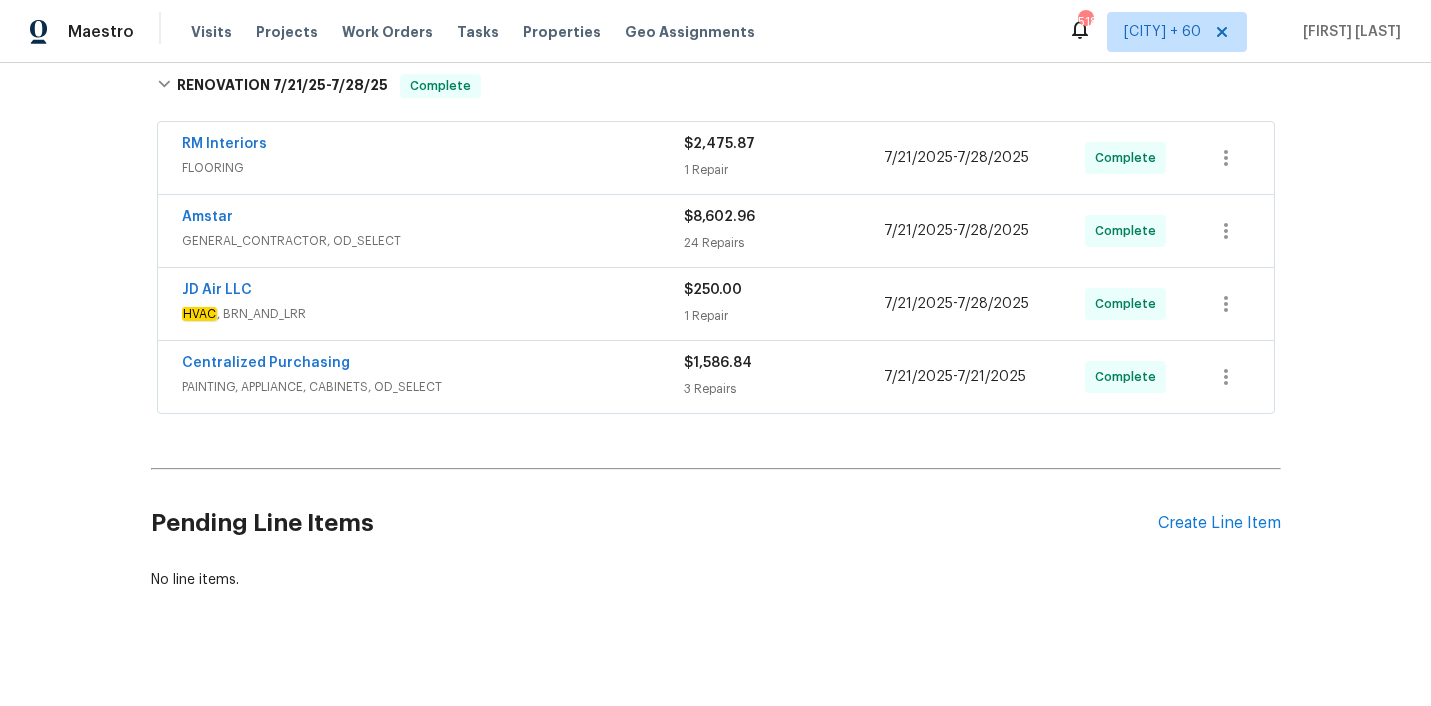 click on "PAINTING, APPLIANCE, CABINETS, OD_SELECT" at bounding box center (433, 387) 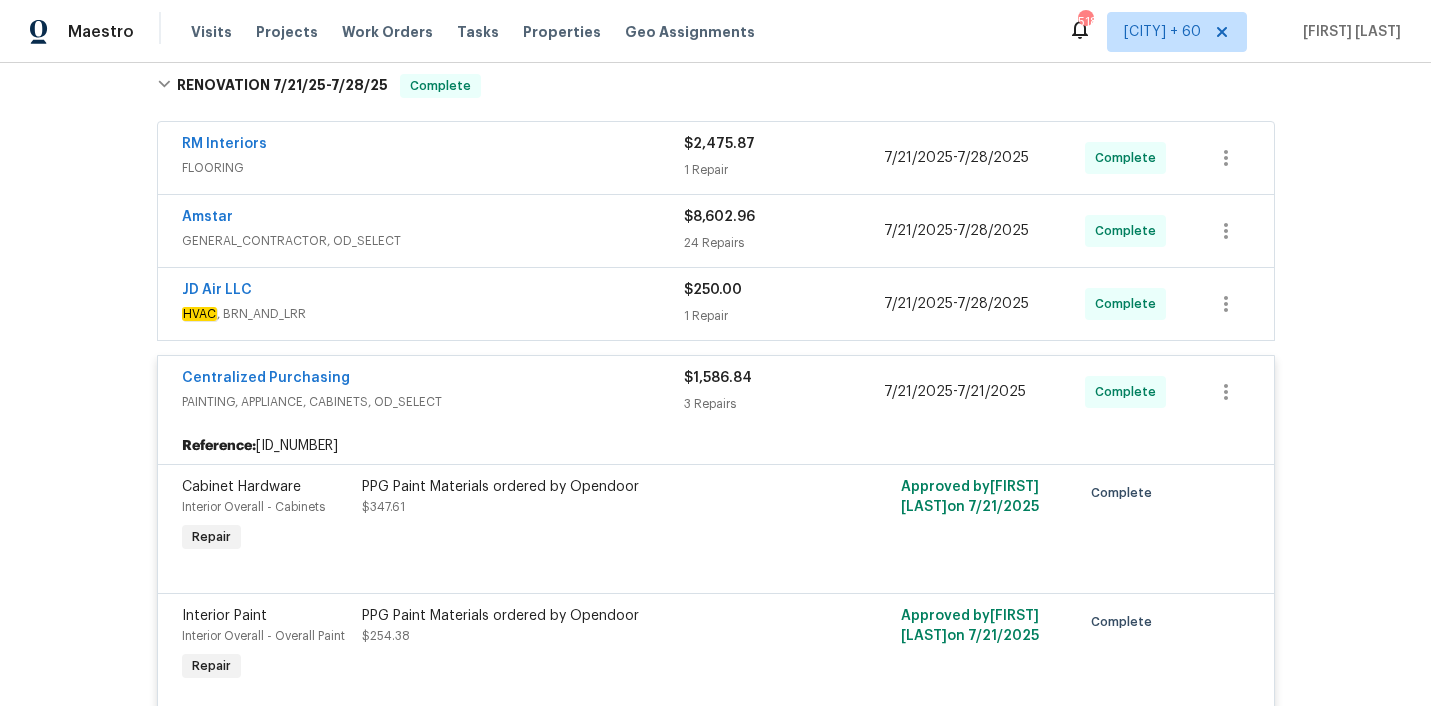 click on "HVAC , BRN_AND_LRR" at bounding box center (433, 314) 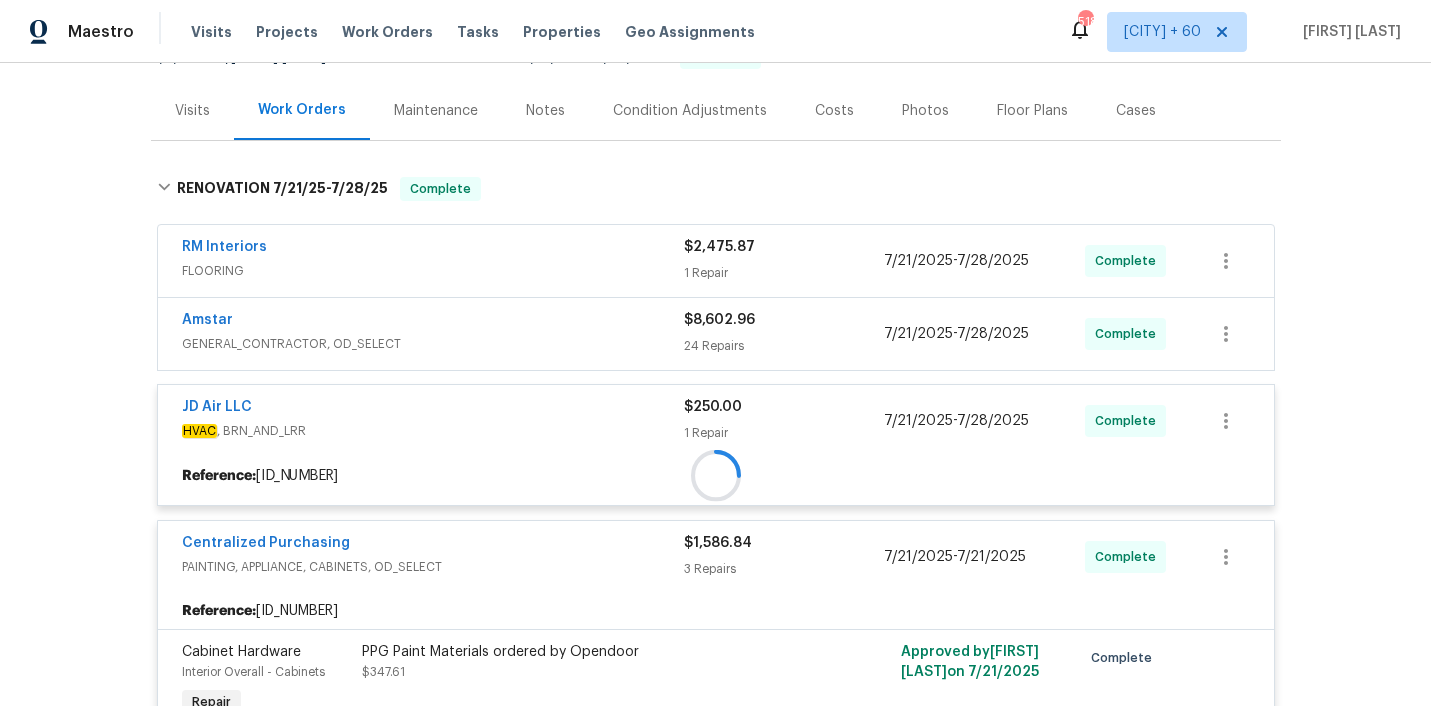 scroll, scrollTop: 241, scrollLeft: 0, axis: vertical 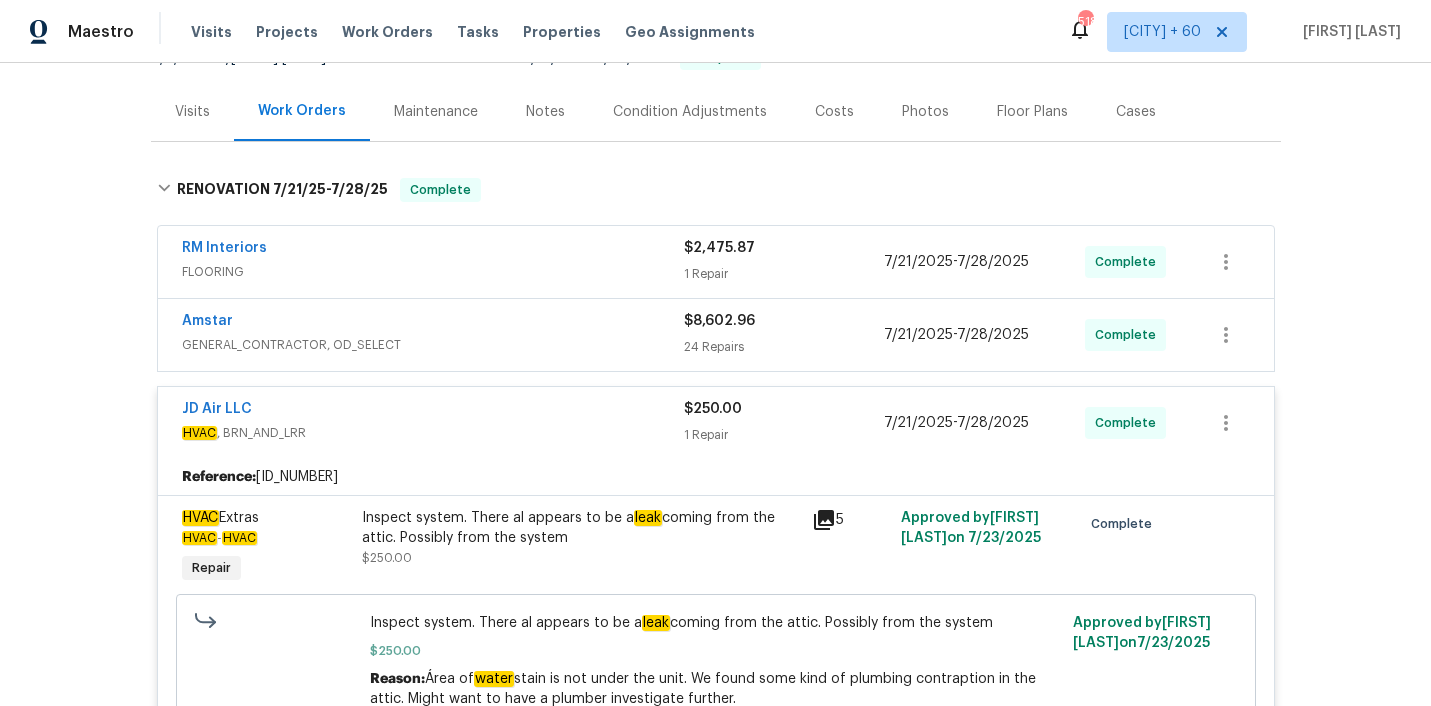 click on "Amstar" at bounding box center (433, 323) 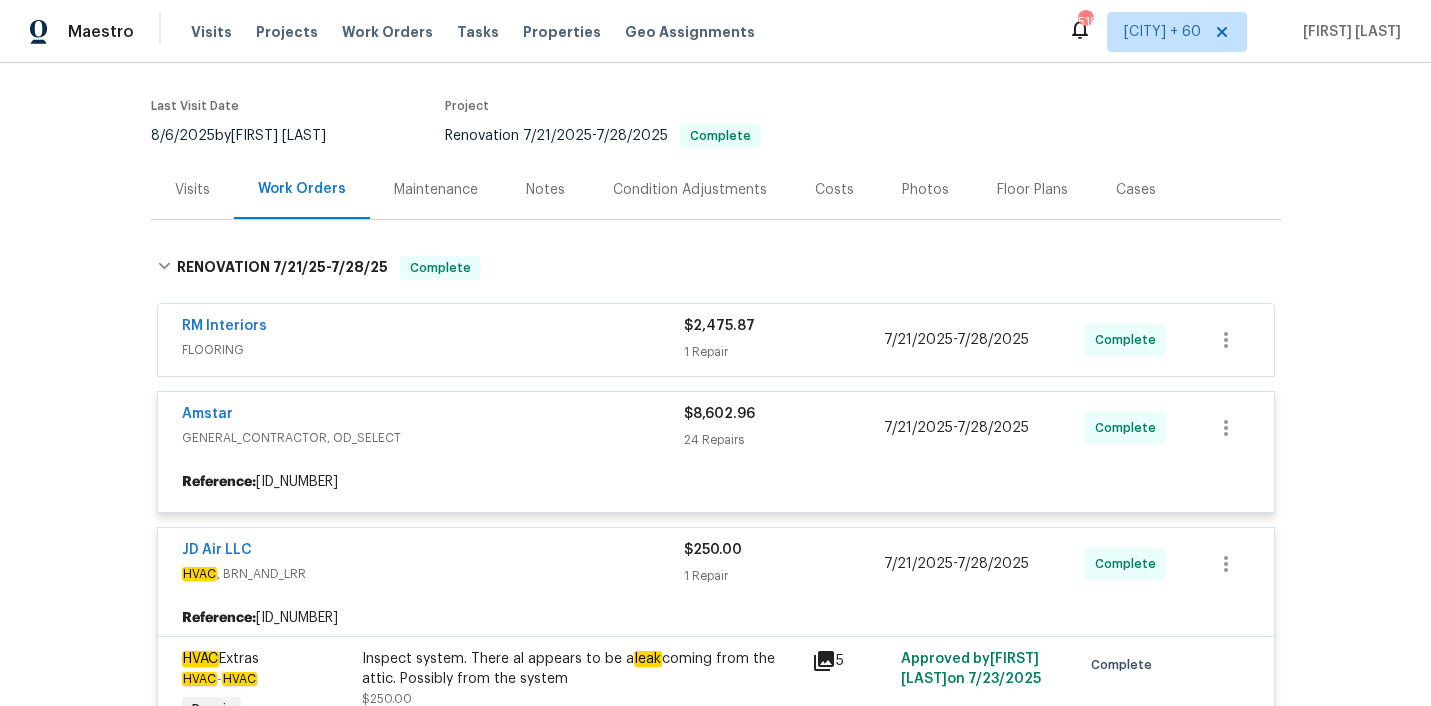 scroll, scrollTop: 155, scrollLeft: 0, axis: vertical 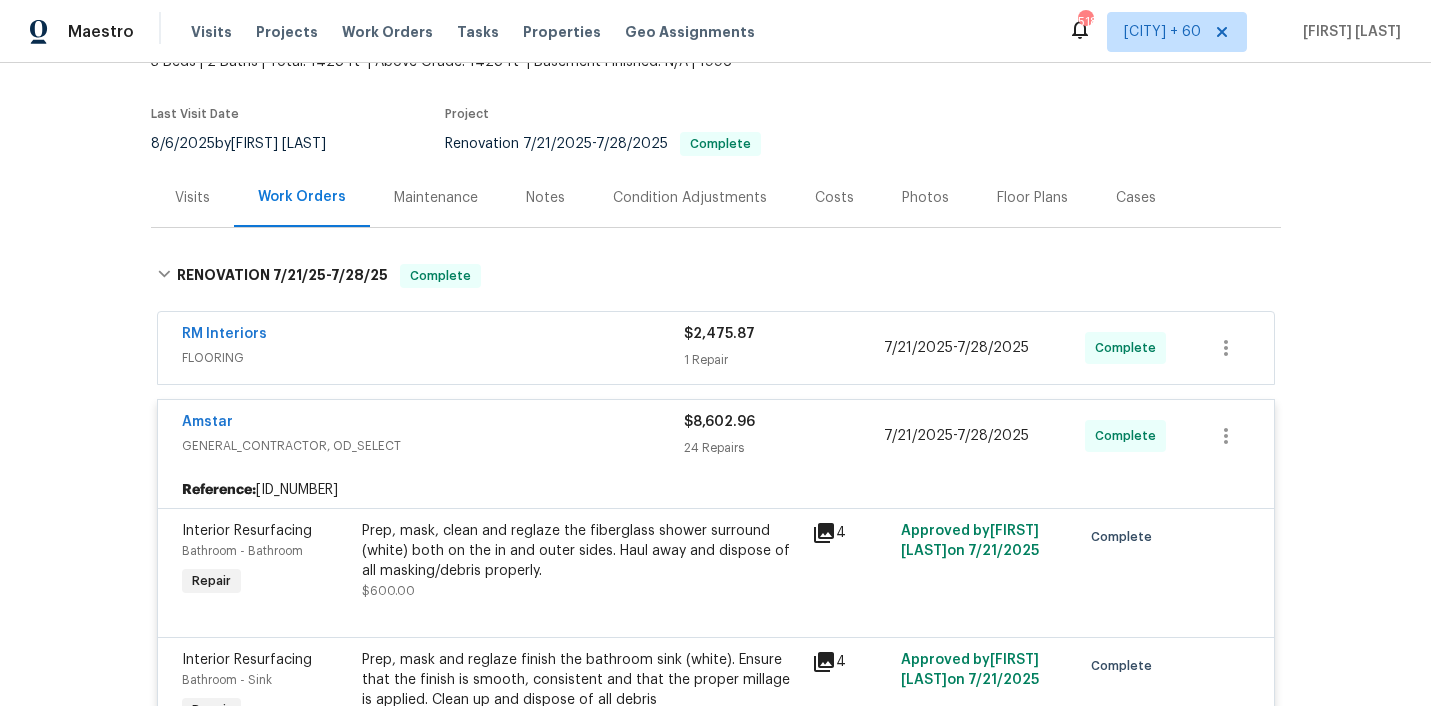click on "RM Interiors" at bounding box center [433, 336] 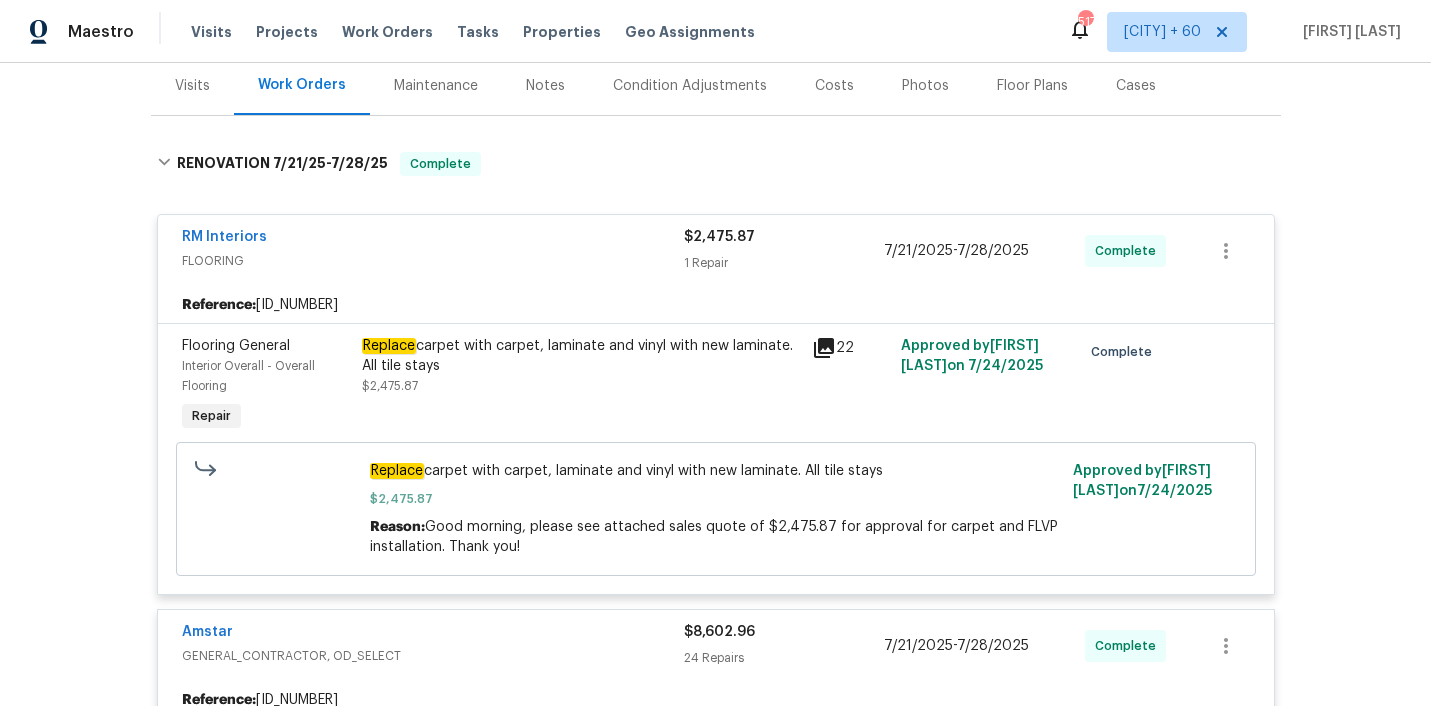 scroll, scrollTop: 269, scrollLeft: 0, axis: vertical 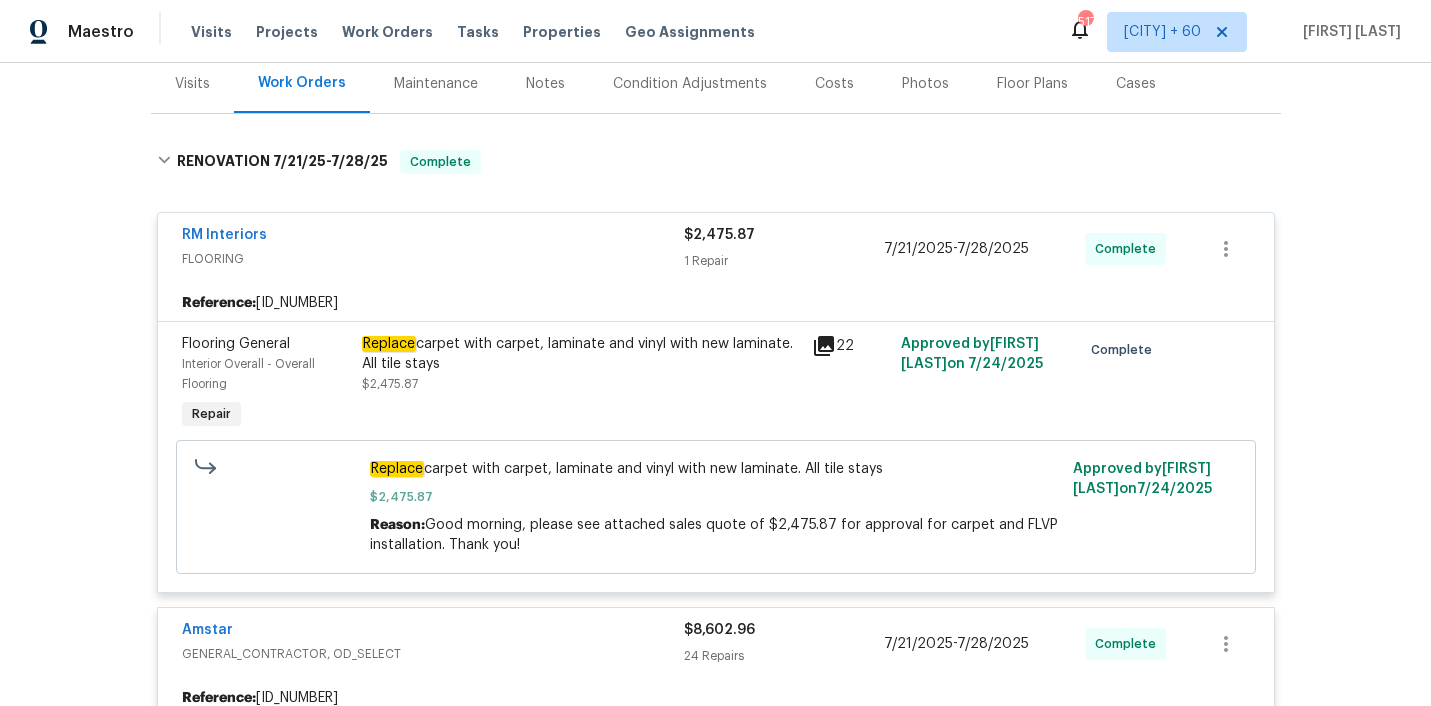 click on "Replace carpet with carpet, laminate and vinyl with new laminate. All tile stays" at bounding box center (581, 354) 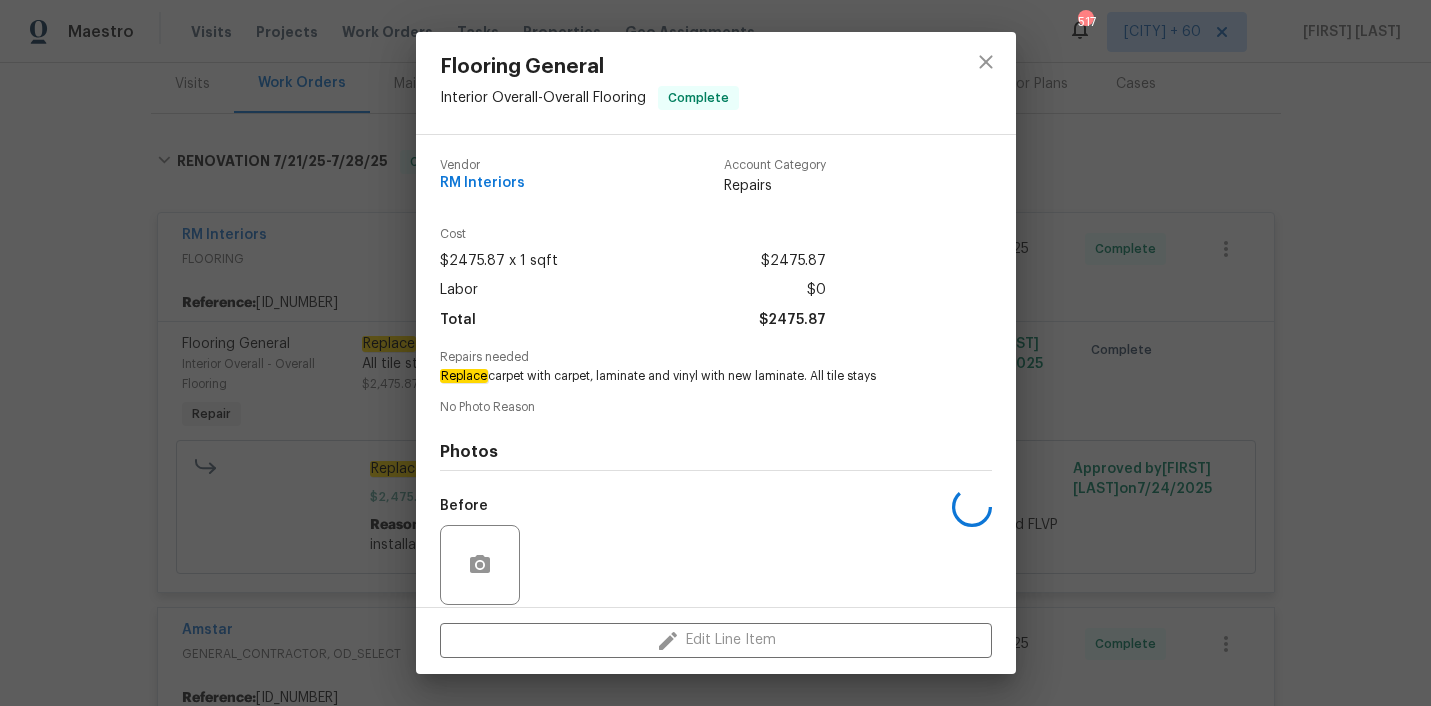 scroll, scrollTop: 148, scrollLeft: 0, axis: vertical 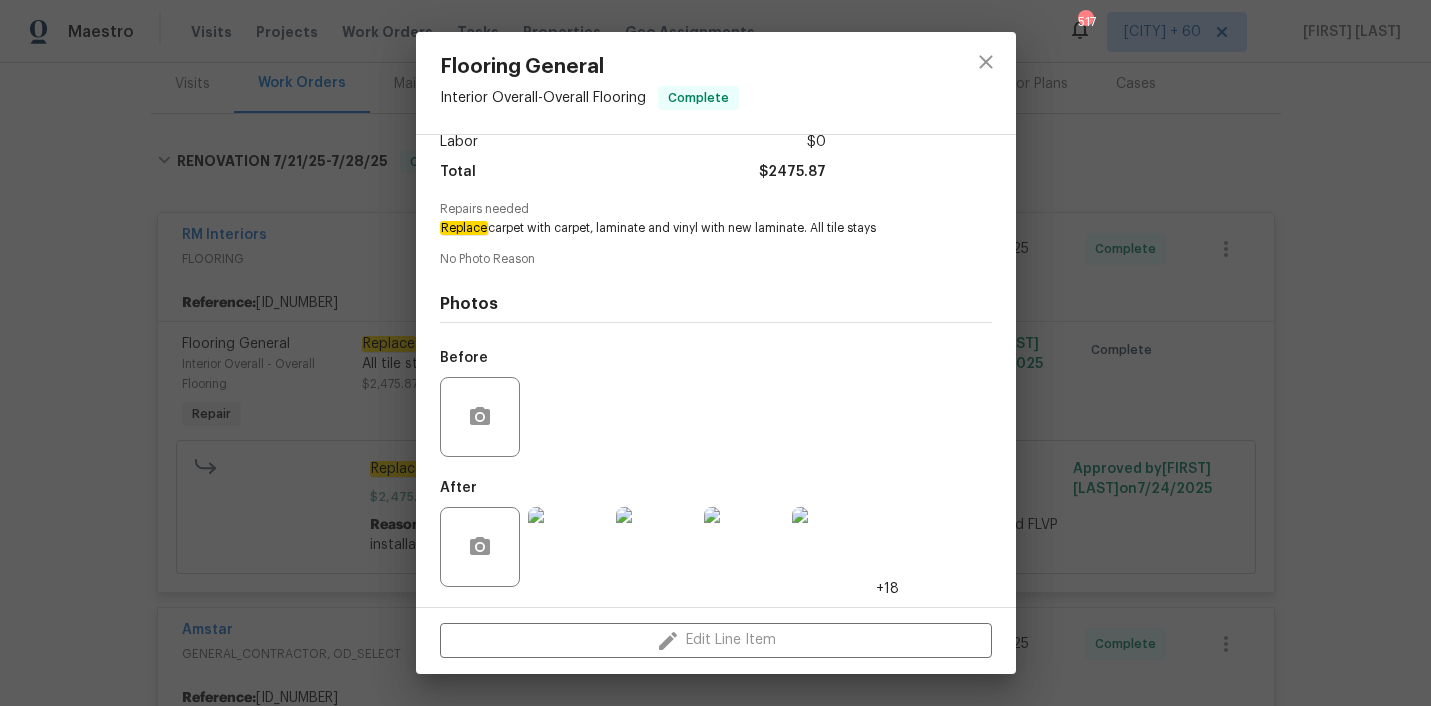 click at bounding box center [568, 547] 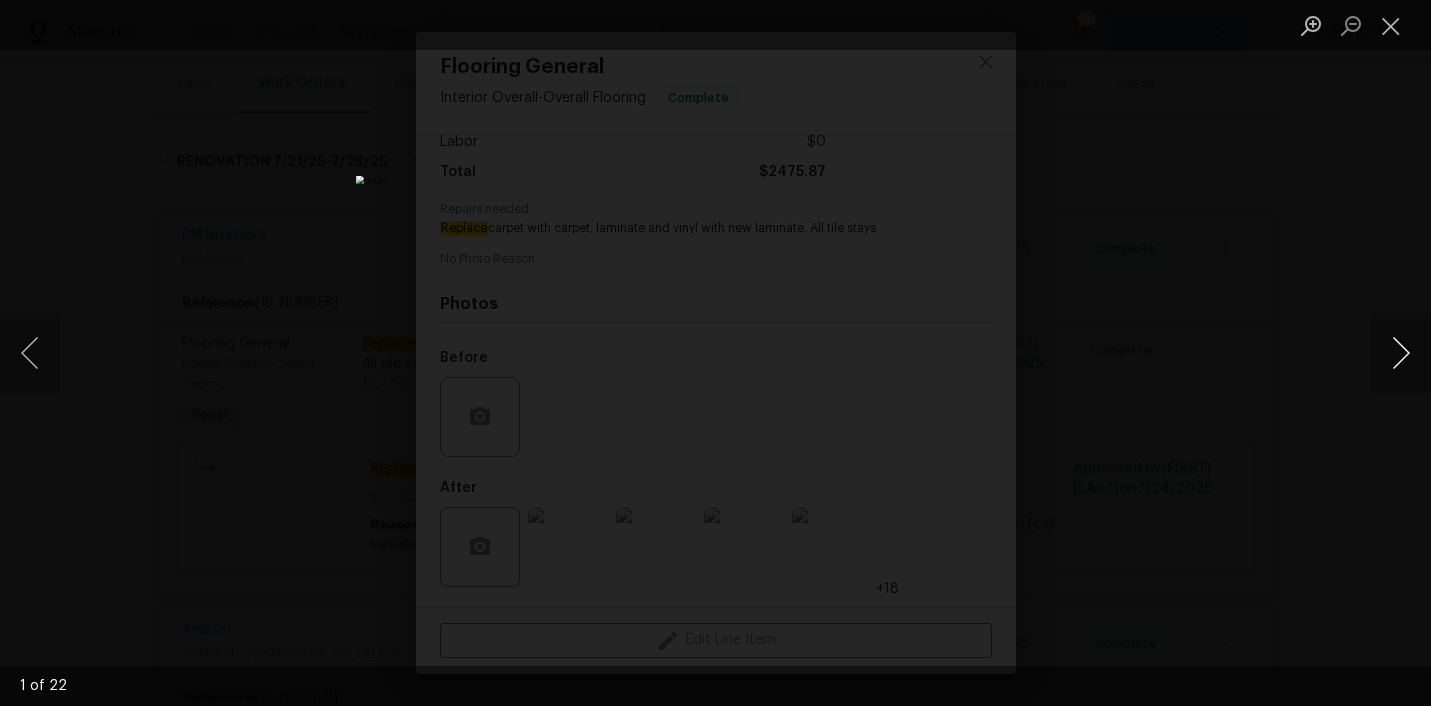 click at bounding box center [1401, 353] 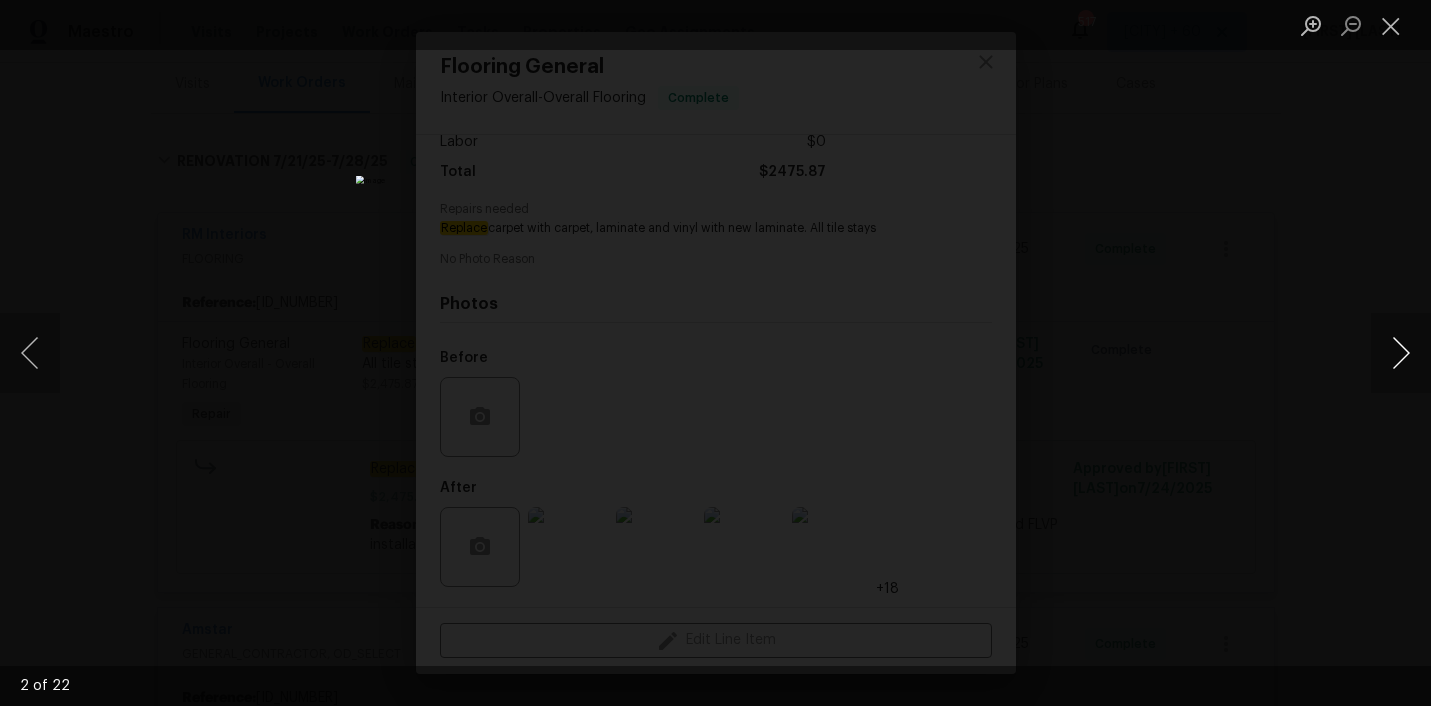click at bounding box center [1401, 353] 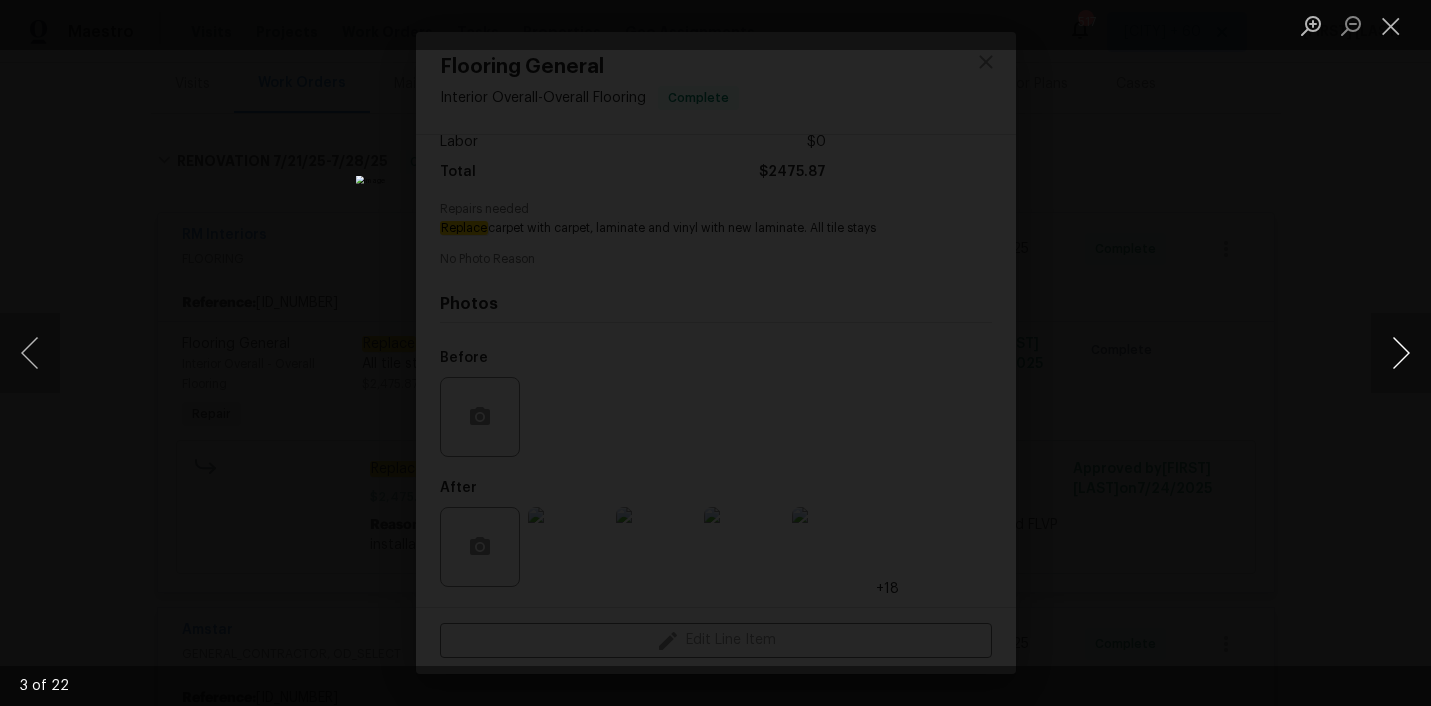 click at bounding box center (1401, 353) 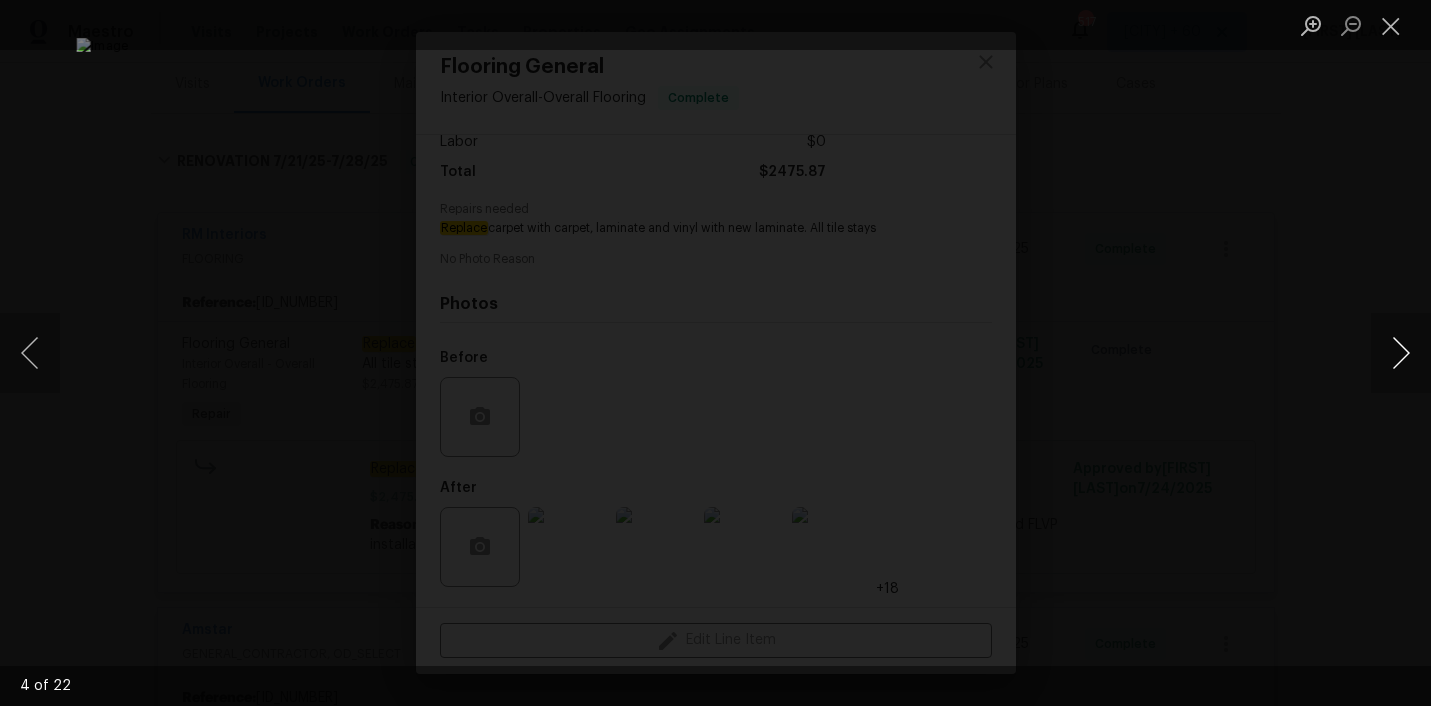 click at bounding box center (1401, 353) 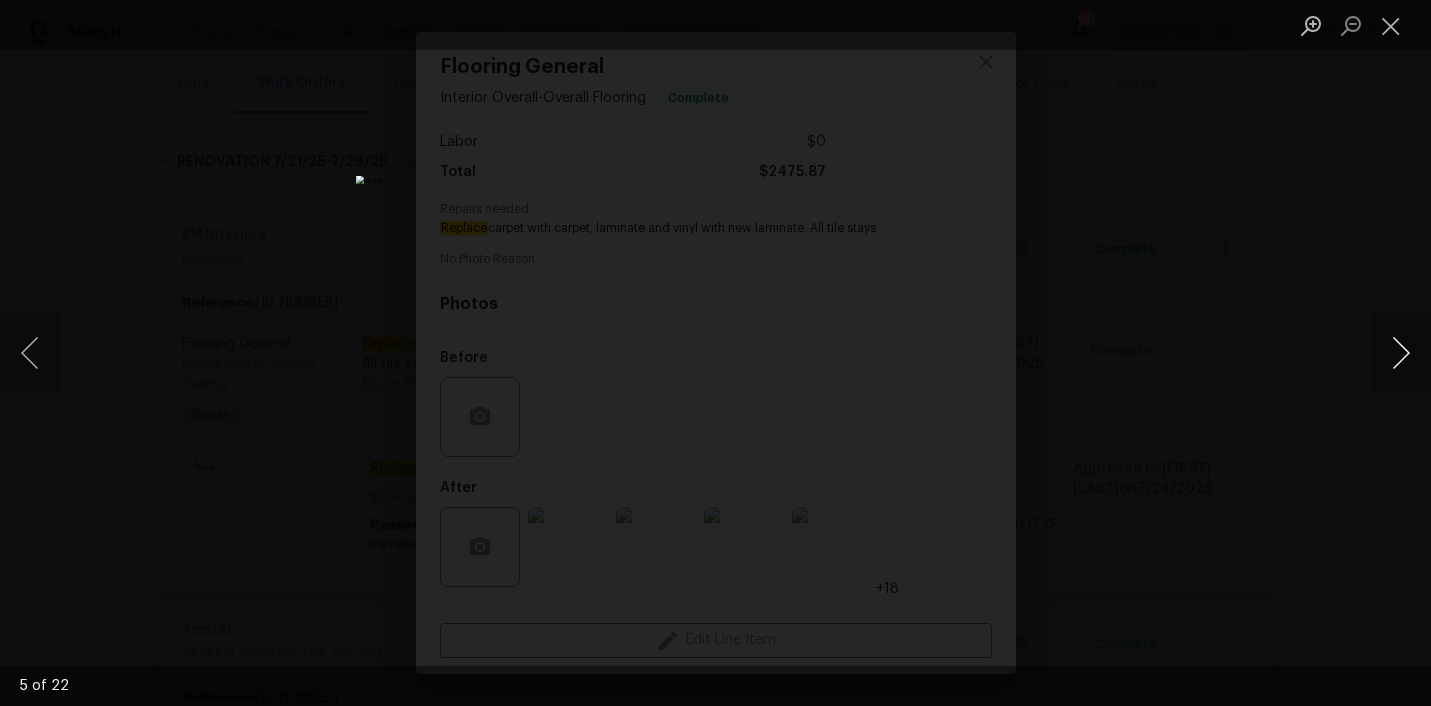 click at bounding box center (1401, 353) 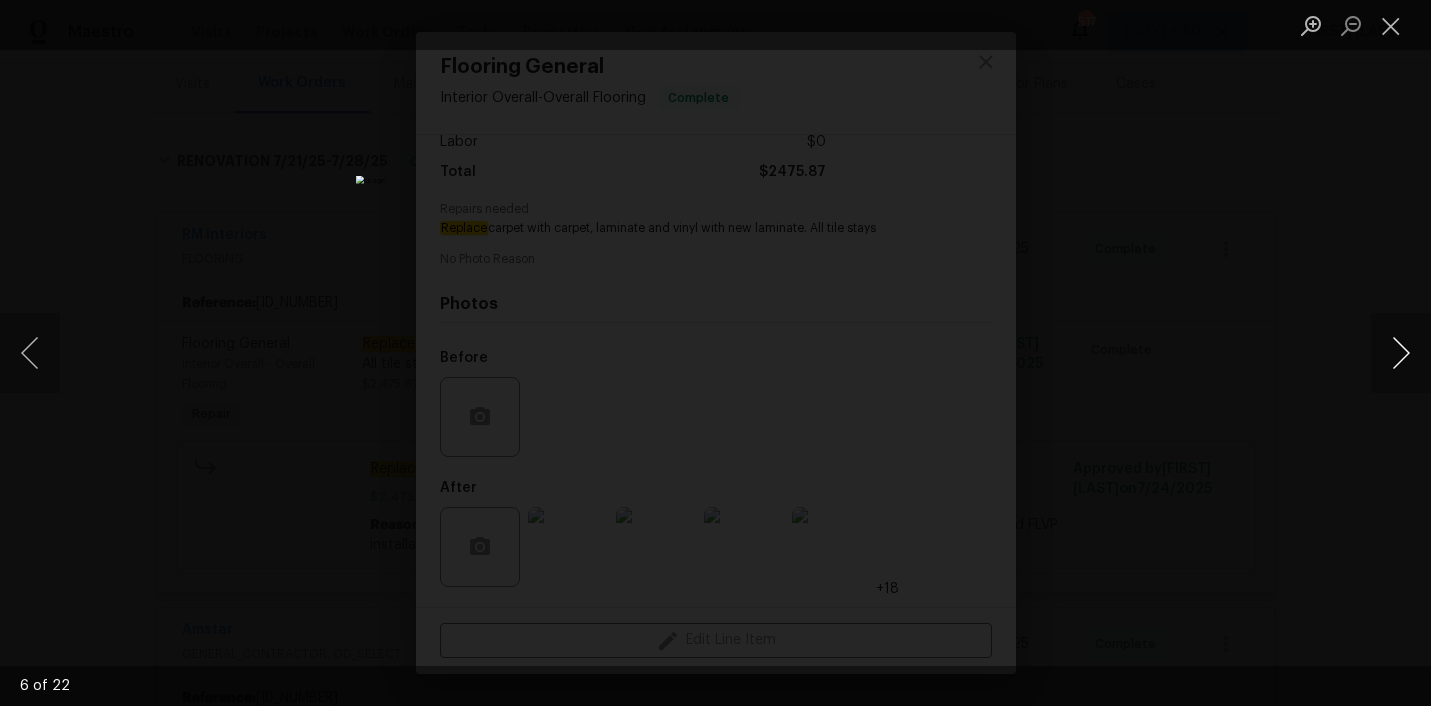 click at bounding box center (1401, 353) 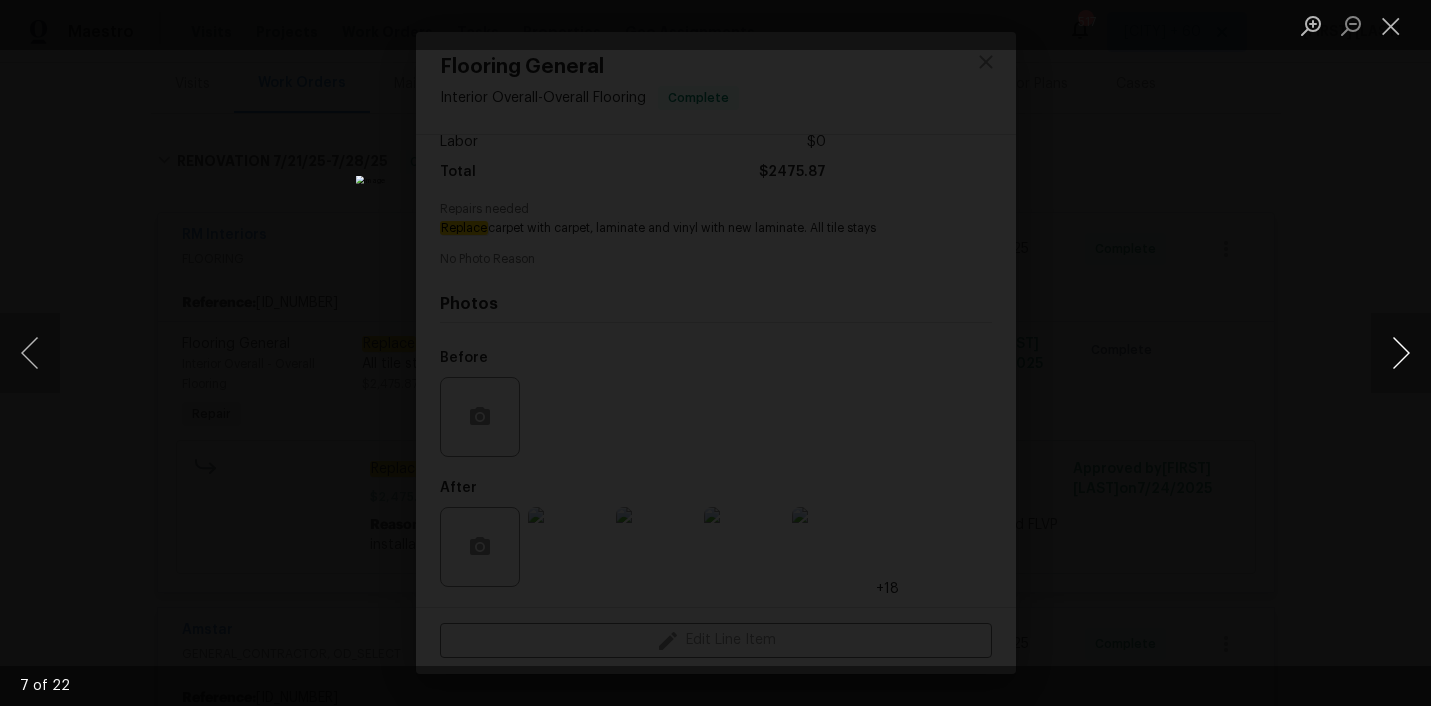 click at bounding box center (1401, 353) 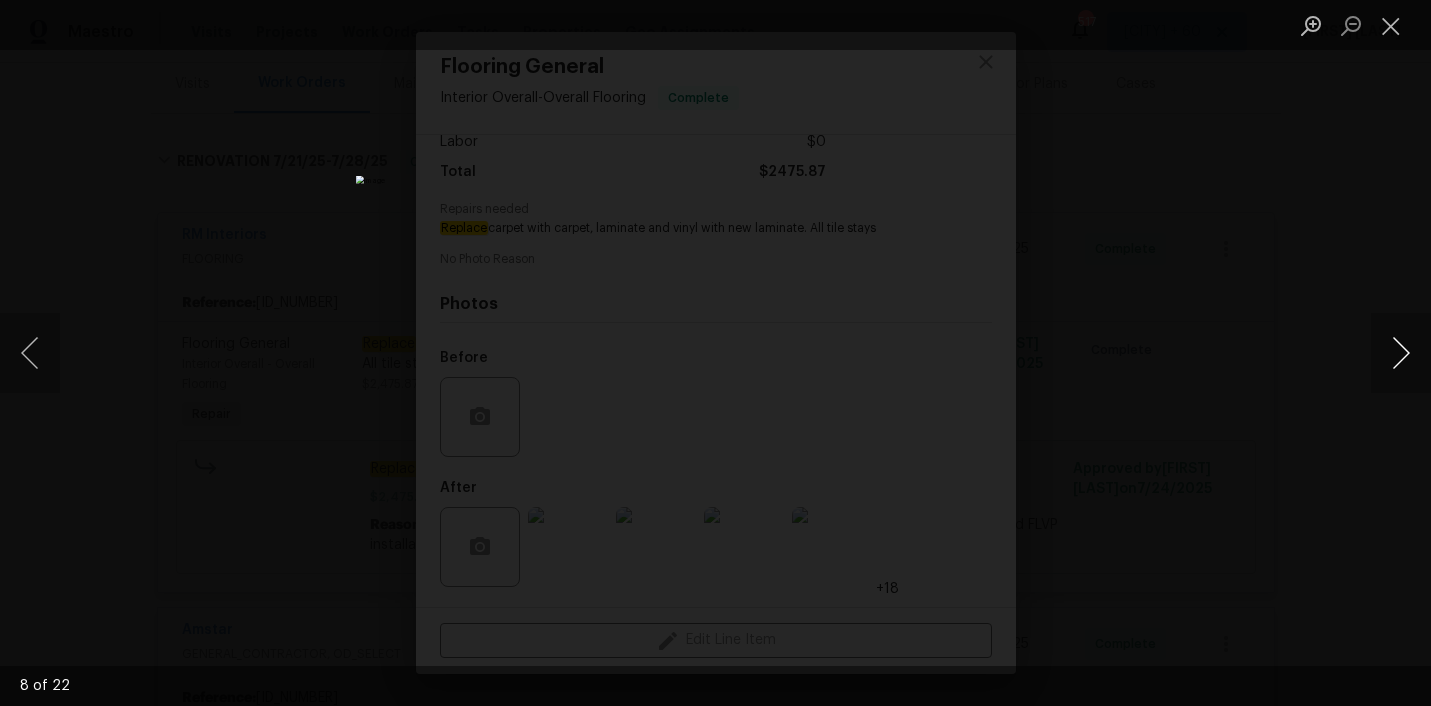 click at bounding box center (1401, 353) 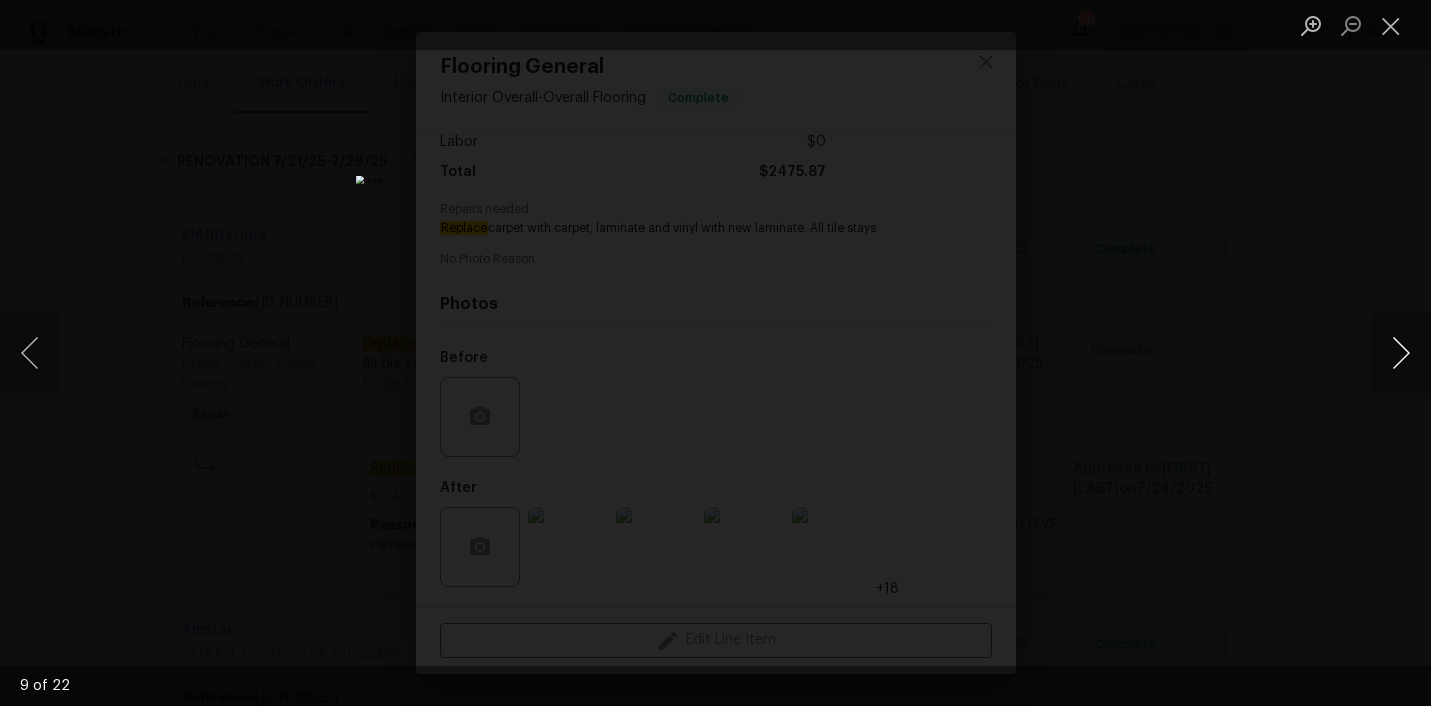click at bounding box center (1401, 353) 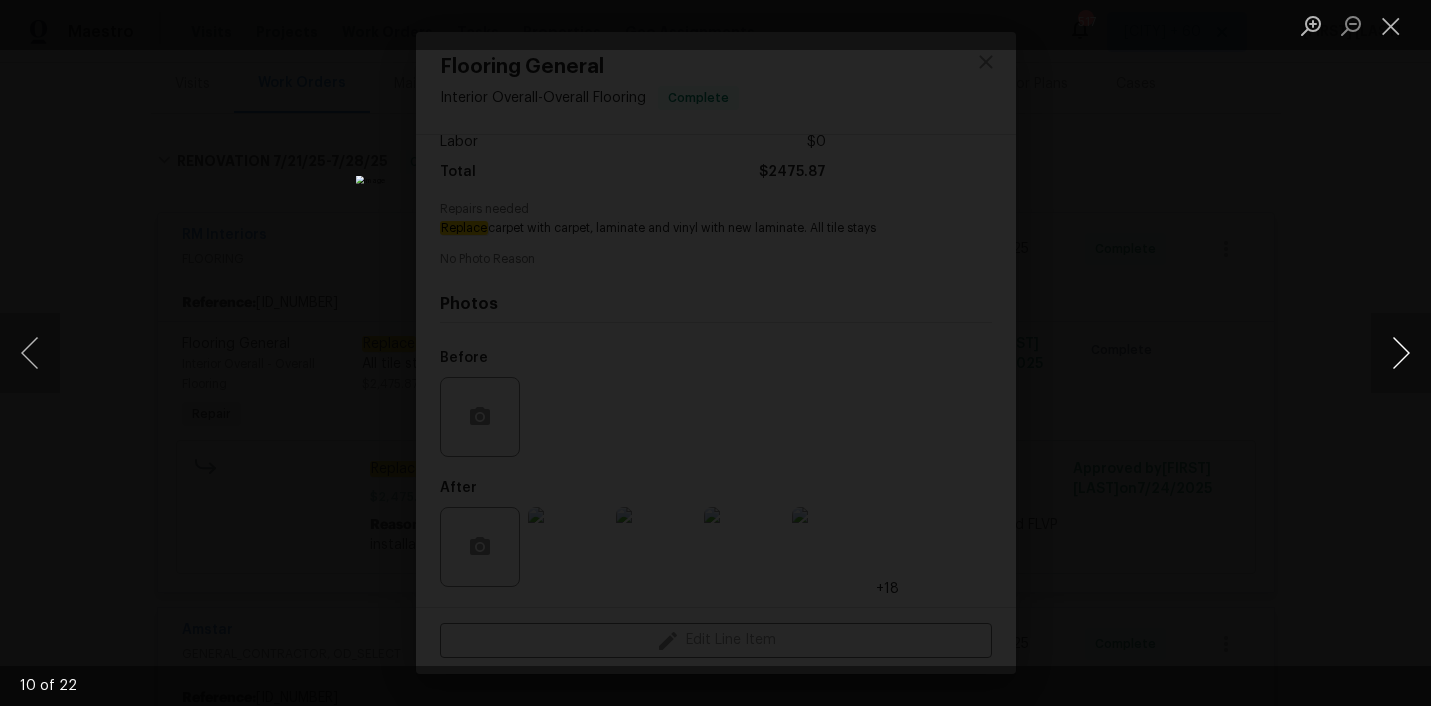 click at bounding box center (1401, 353) 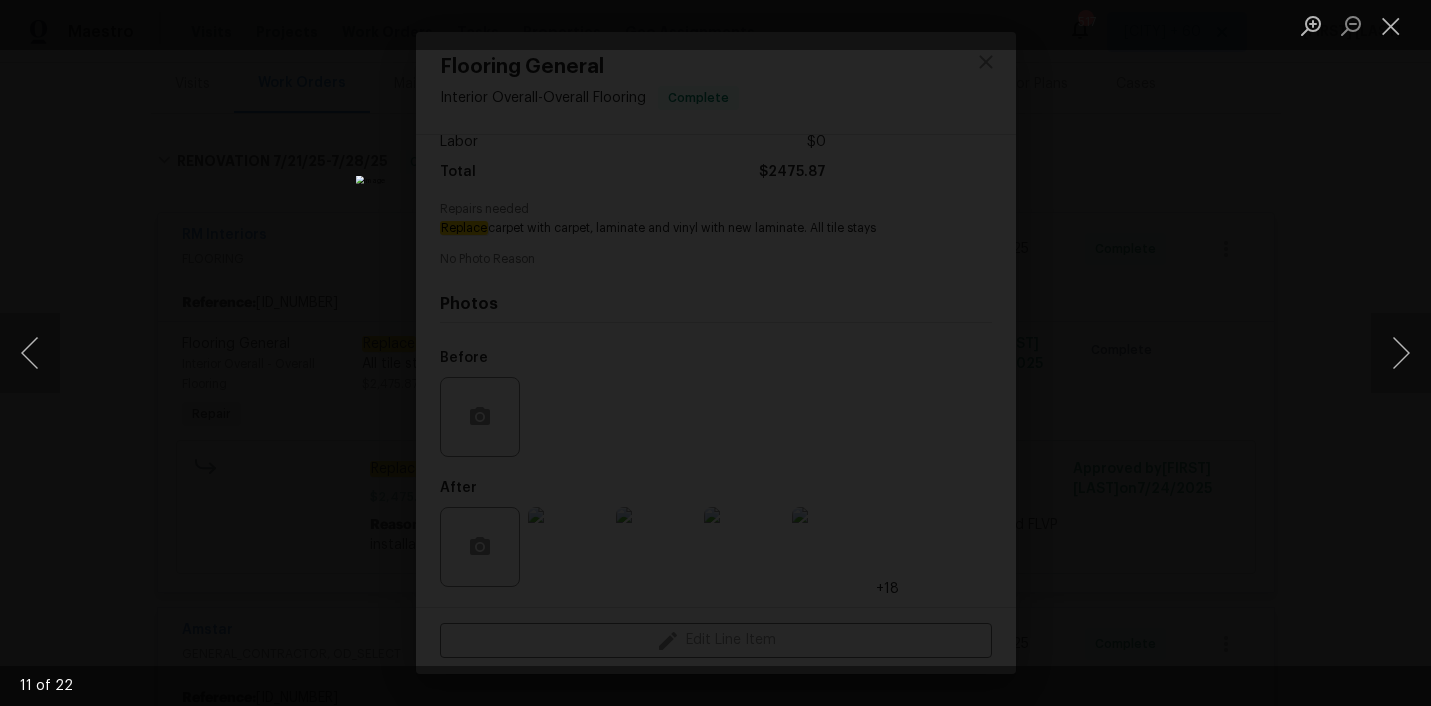 click at bounding box center (715, 353) 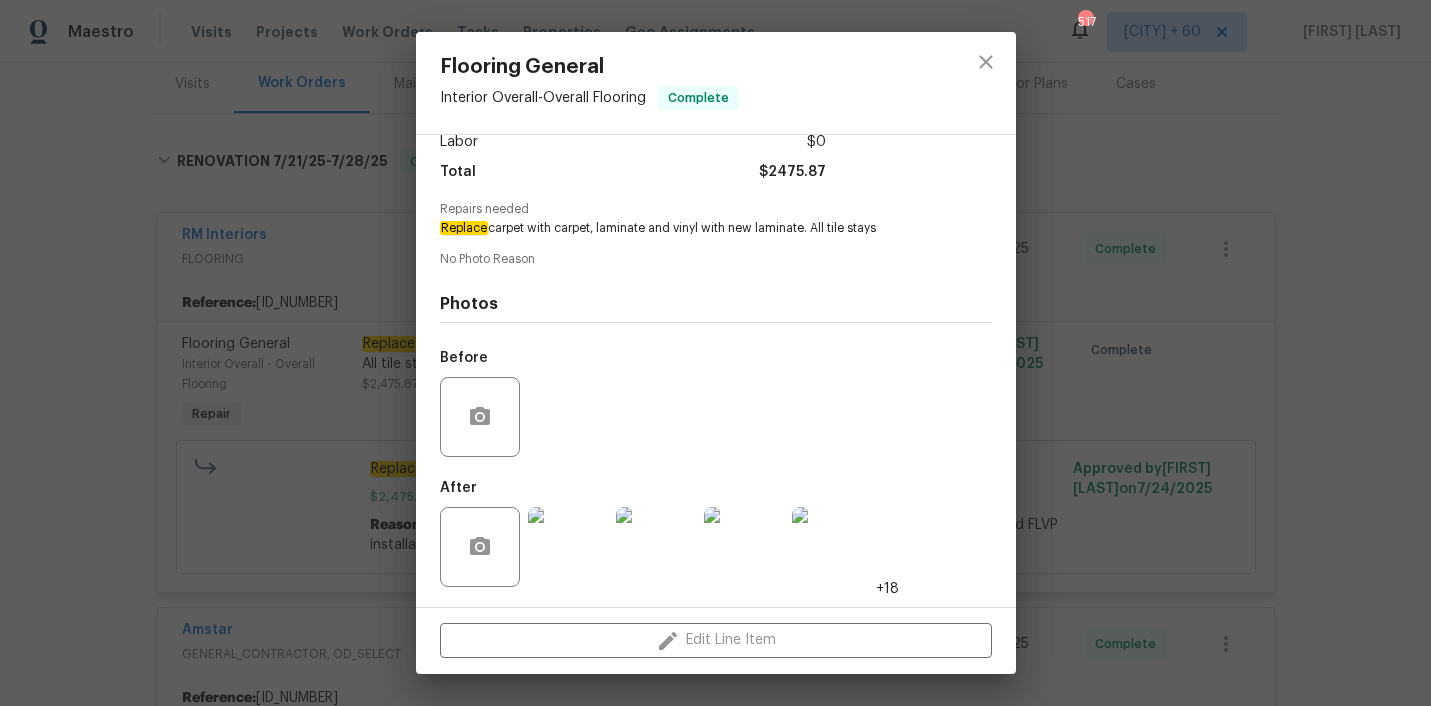 click on "Flooring General Interior Overall - Overall Flooring Complete Vendor RM Interiors Account Category Repairs Cost $2475.87 x 1 sqft $2475.87 Labor $0 Total $2475.87 Repairs needed Replace carpet with carpet, laminate and vinyl with new laminate. All tile stays No Photo Reason Photos Before After +18 Edit Line Item" at bounding box center [715, 353] 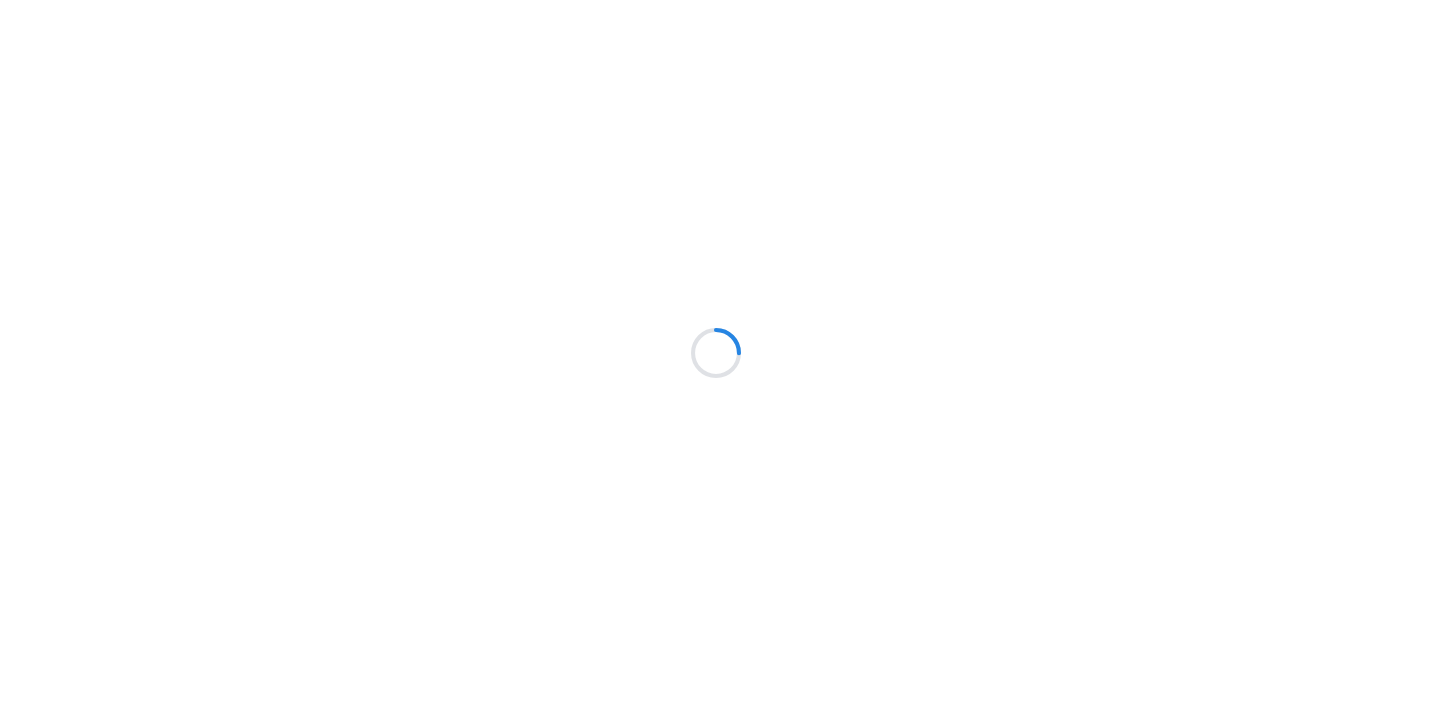 scroll, scrollTop: 0, scrollLeft: 0, axis: both 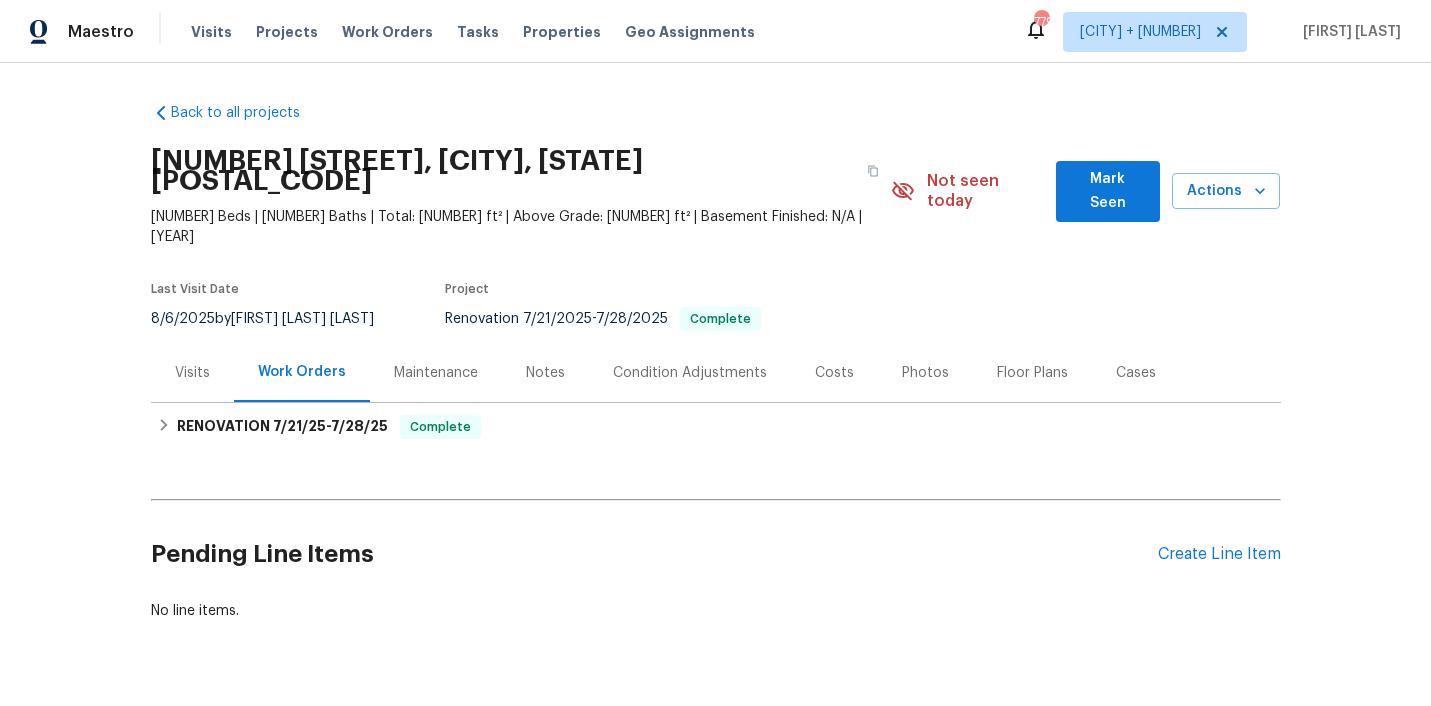 click on "Visits" at bounding box center [192, 372] 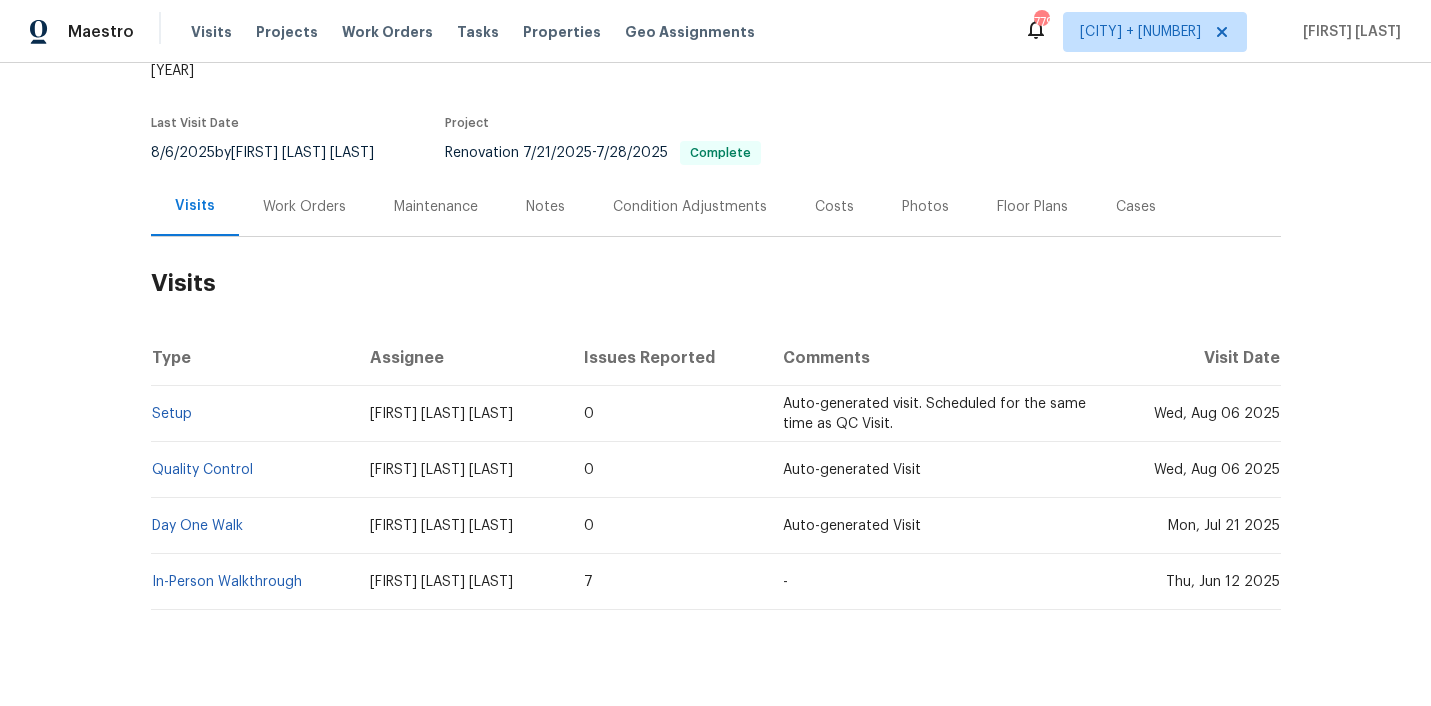 scroll, scrollTop: 163, scrollLeft: 0, axis: vertical 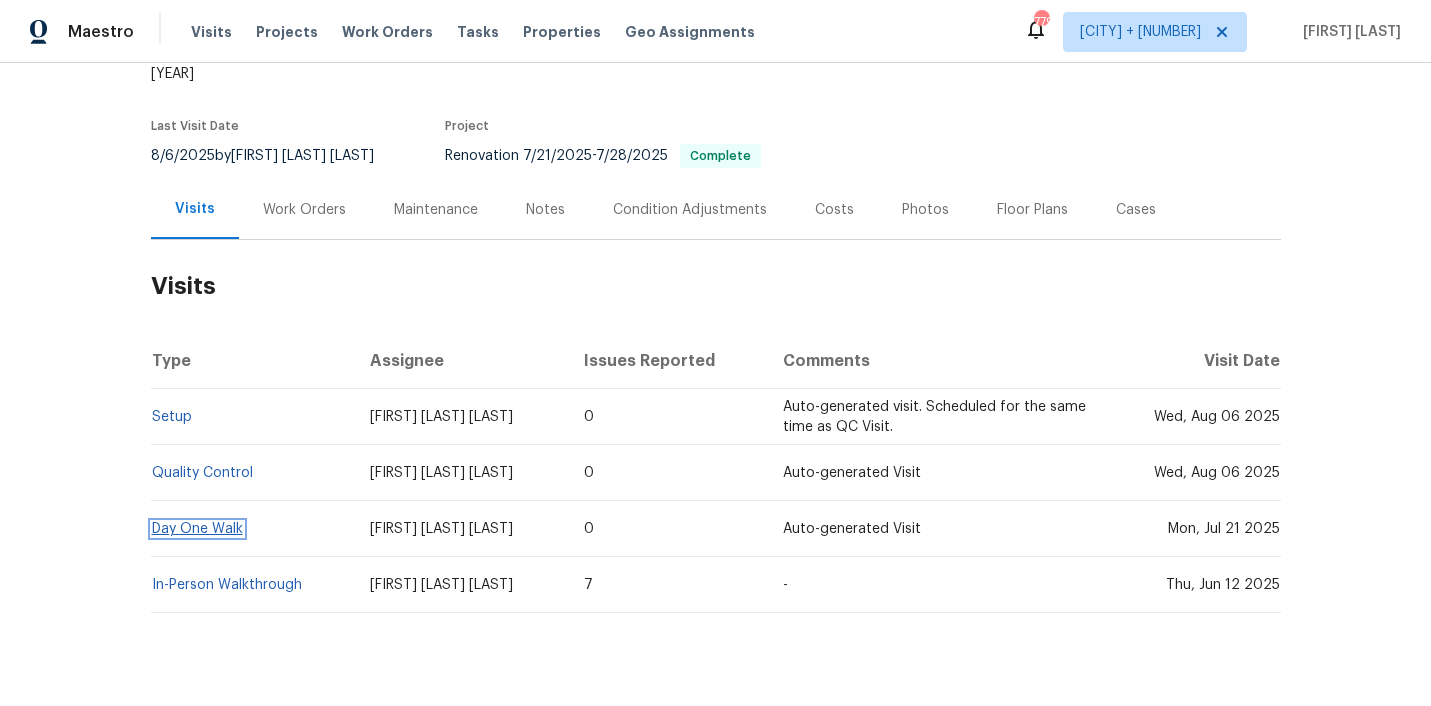 click on "Day One Walk" at bounding box center [197, 529] 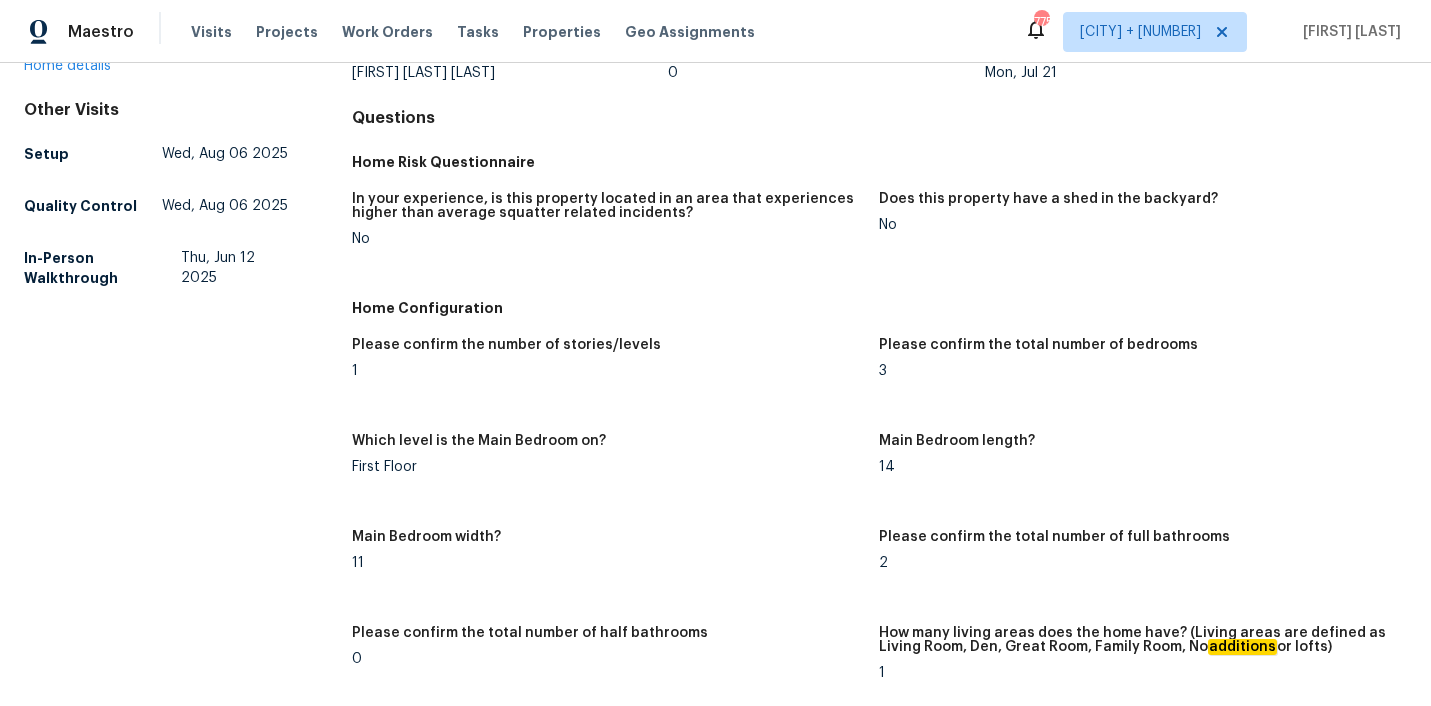 scroll, scrollTop: 0, scrollLeft: 0, axis: both 